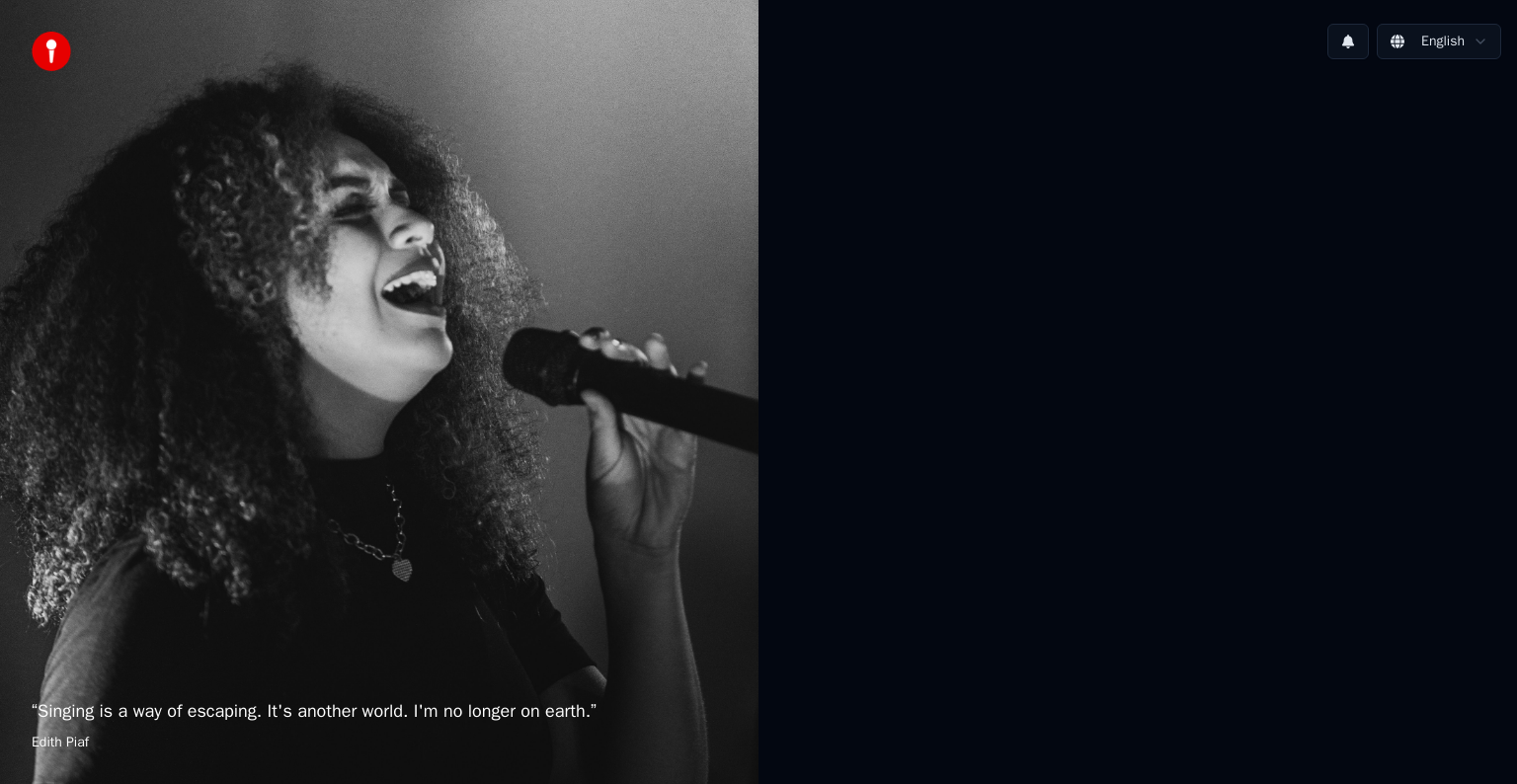 scroll, scrollTop: 0, scrollLeft: 0, axis: both 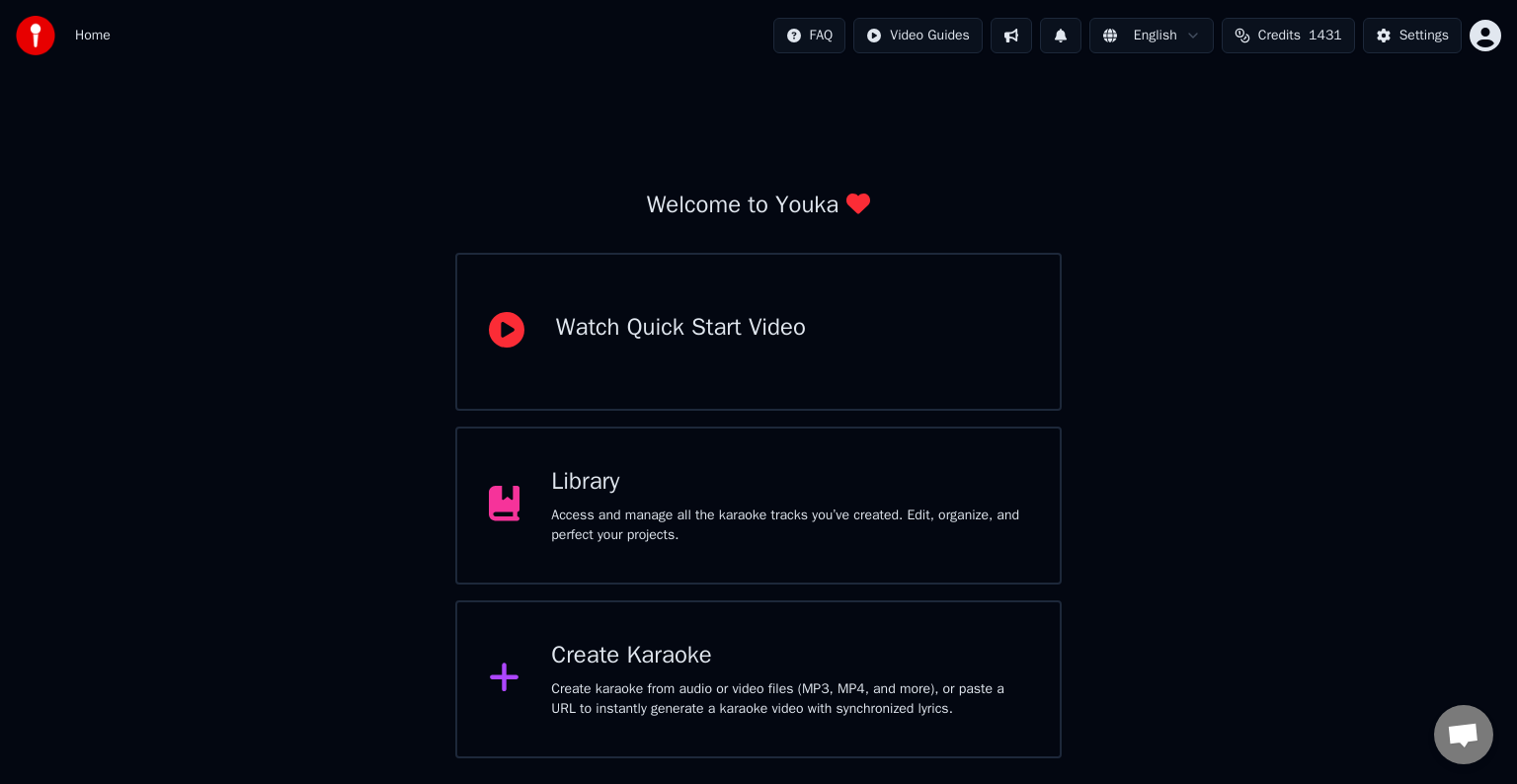 click on "Access and manage all the karaoke tracks you’ve created. Edit, organize, and perfect your projects." at bounding box center (789, 525) 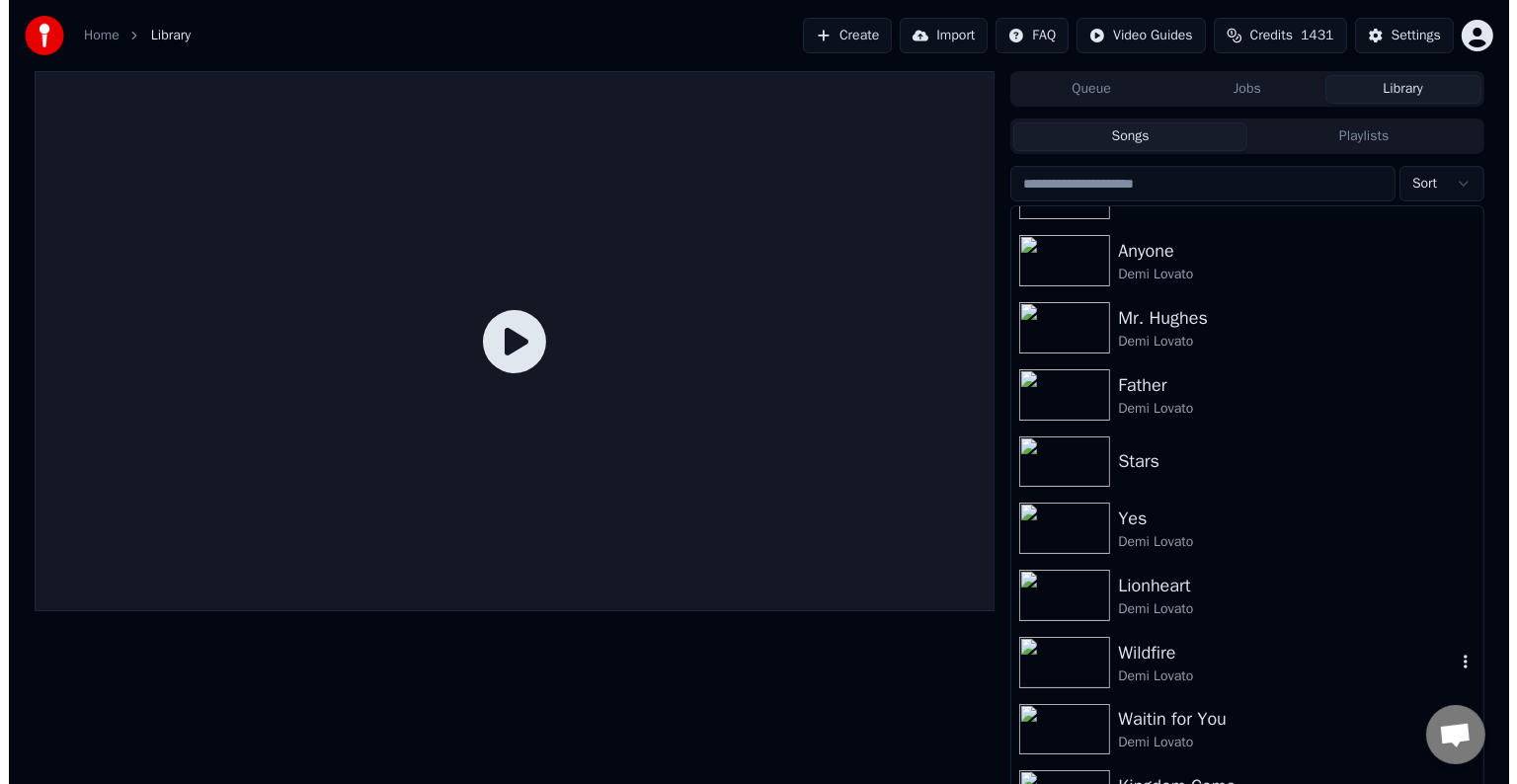 scroll, scrollTop: 2527, scrollLeft: 0, axis: vertical 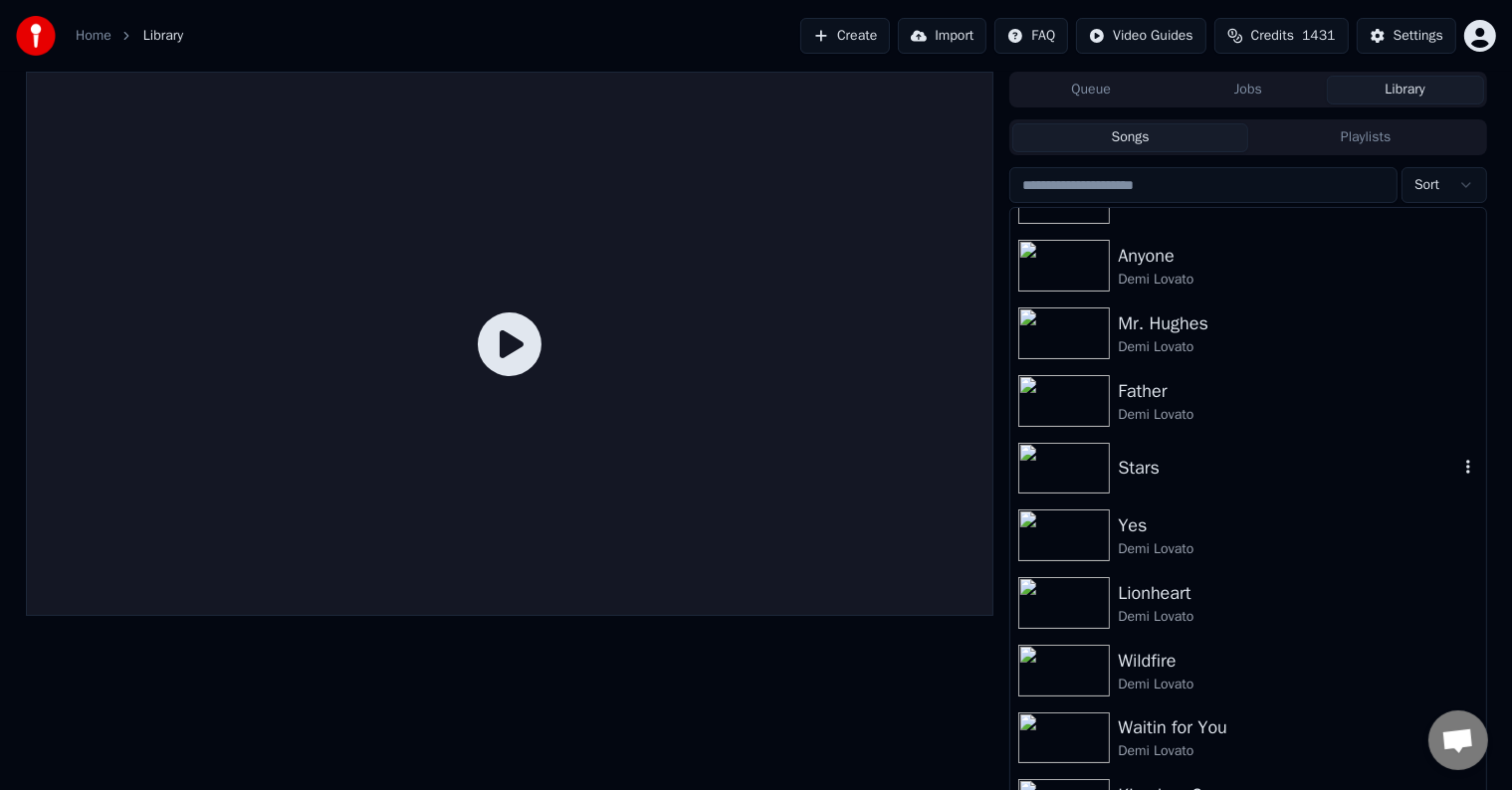 click on "Stars" at bounding box center [1287, 468] 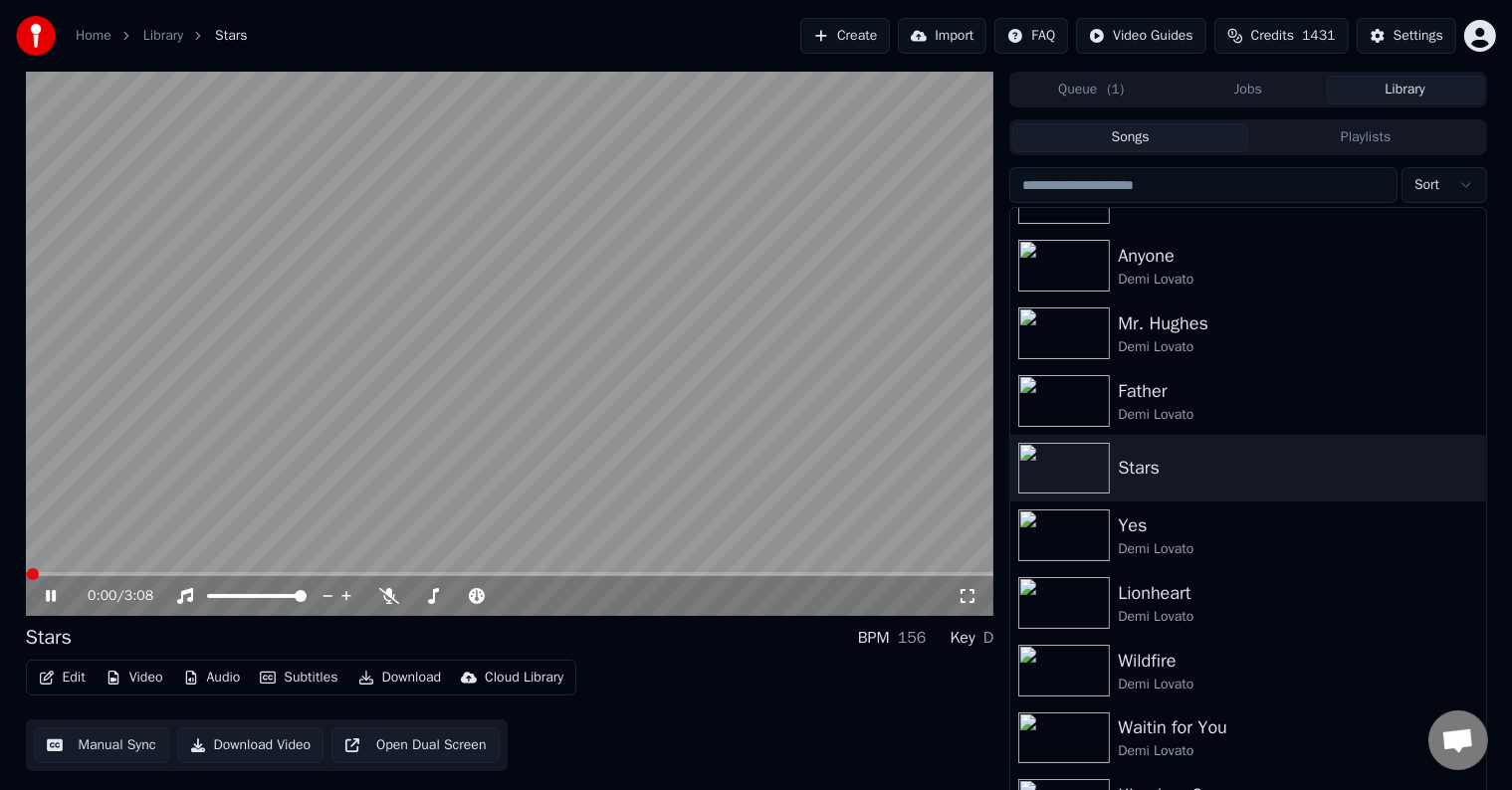 click on "Edit" at bounding box center [62, 678] 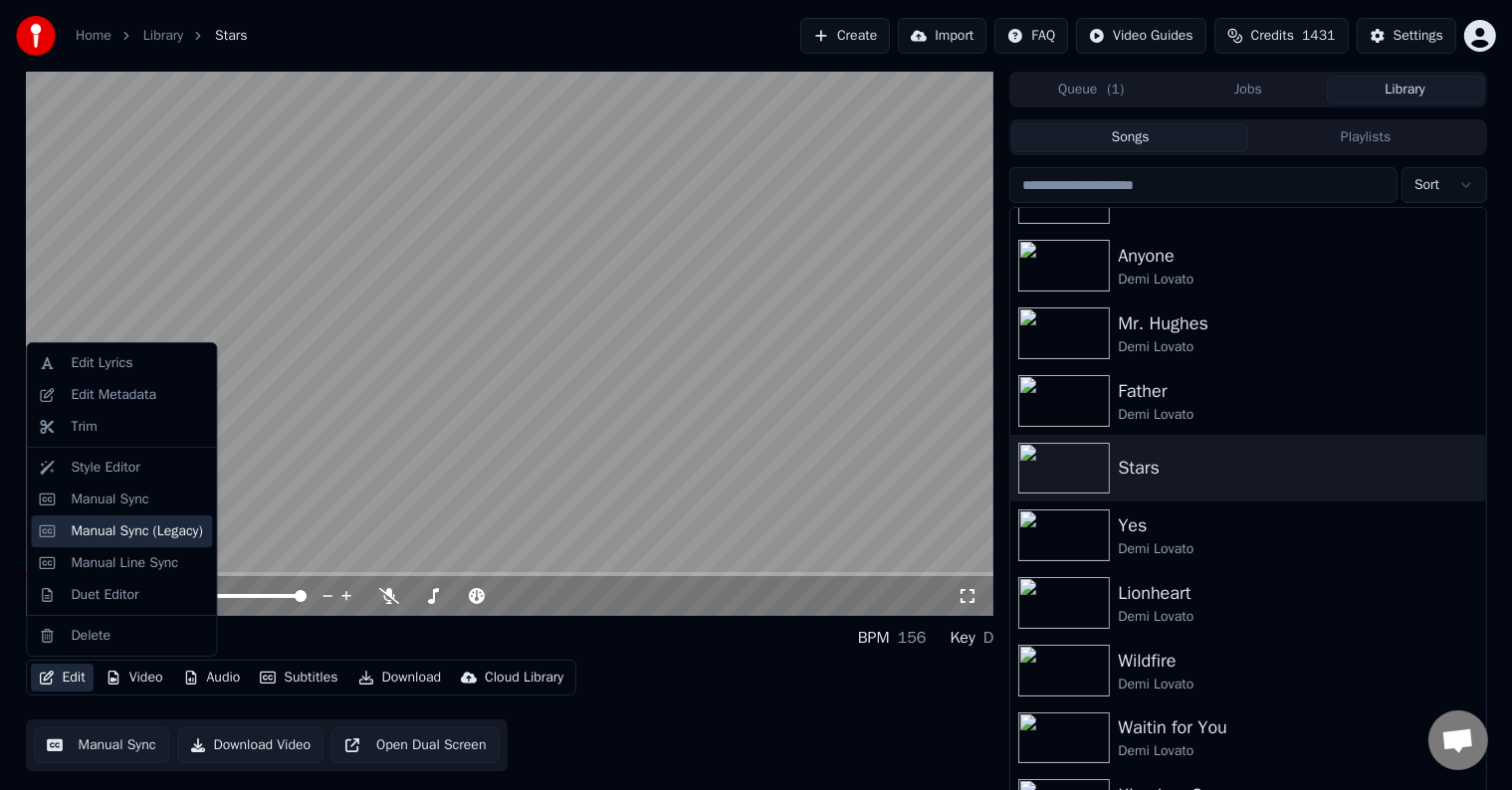 click on "Manual Sync (Legacy)" at bounding box center (136, 531) 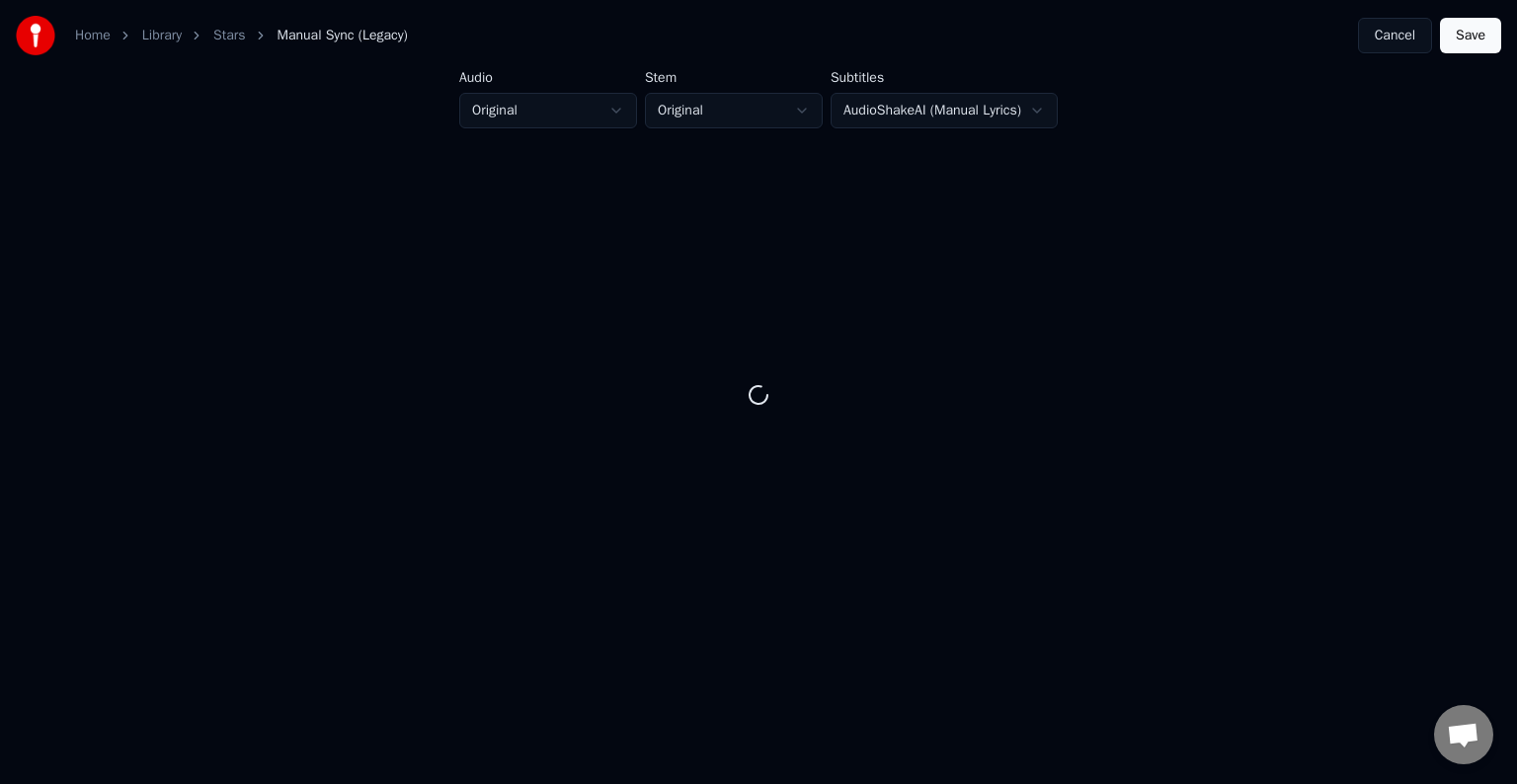 click on "Cancel" at bounding box center [1395, 36] 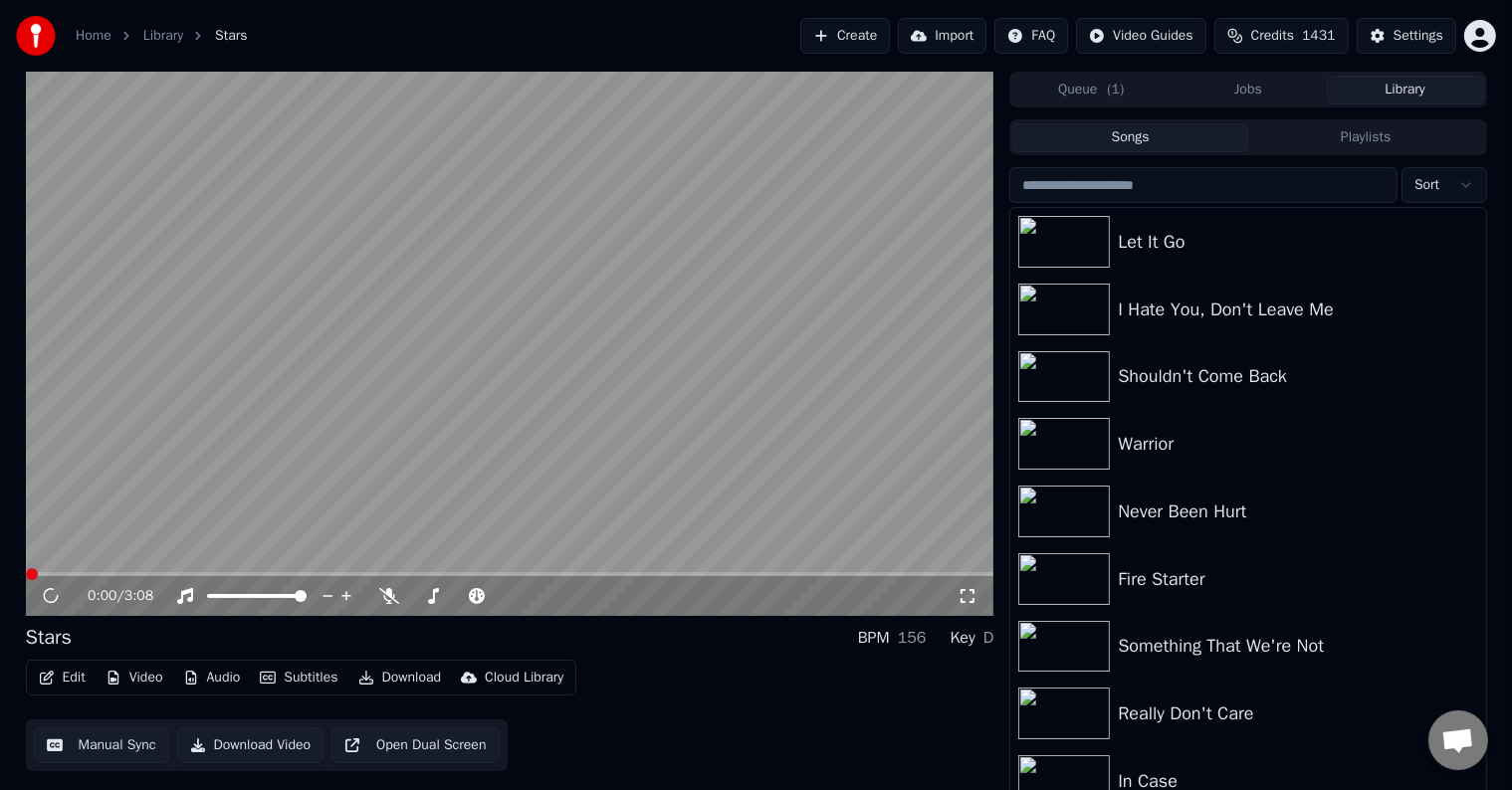 click 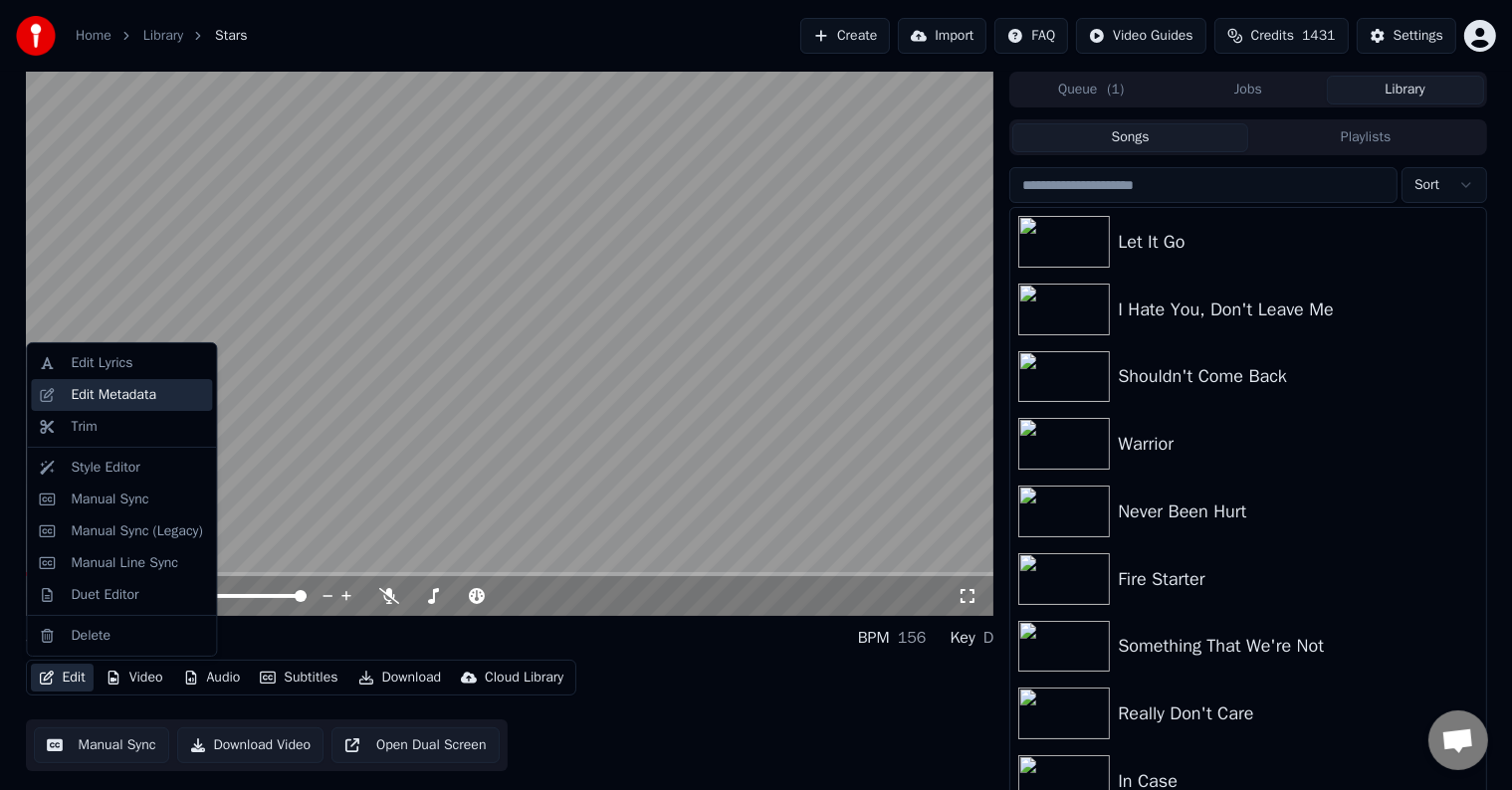 click on "Edit Metadata" at bounding box center [113, 395] 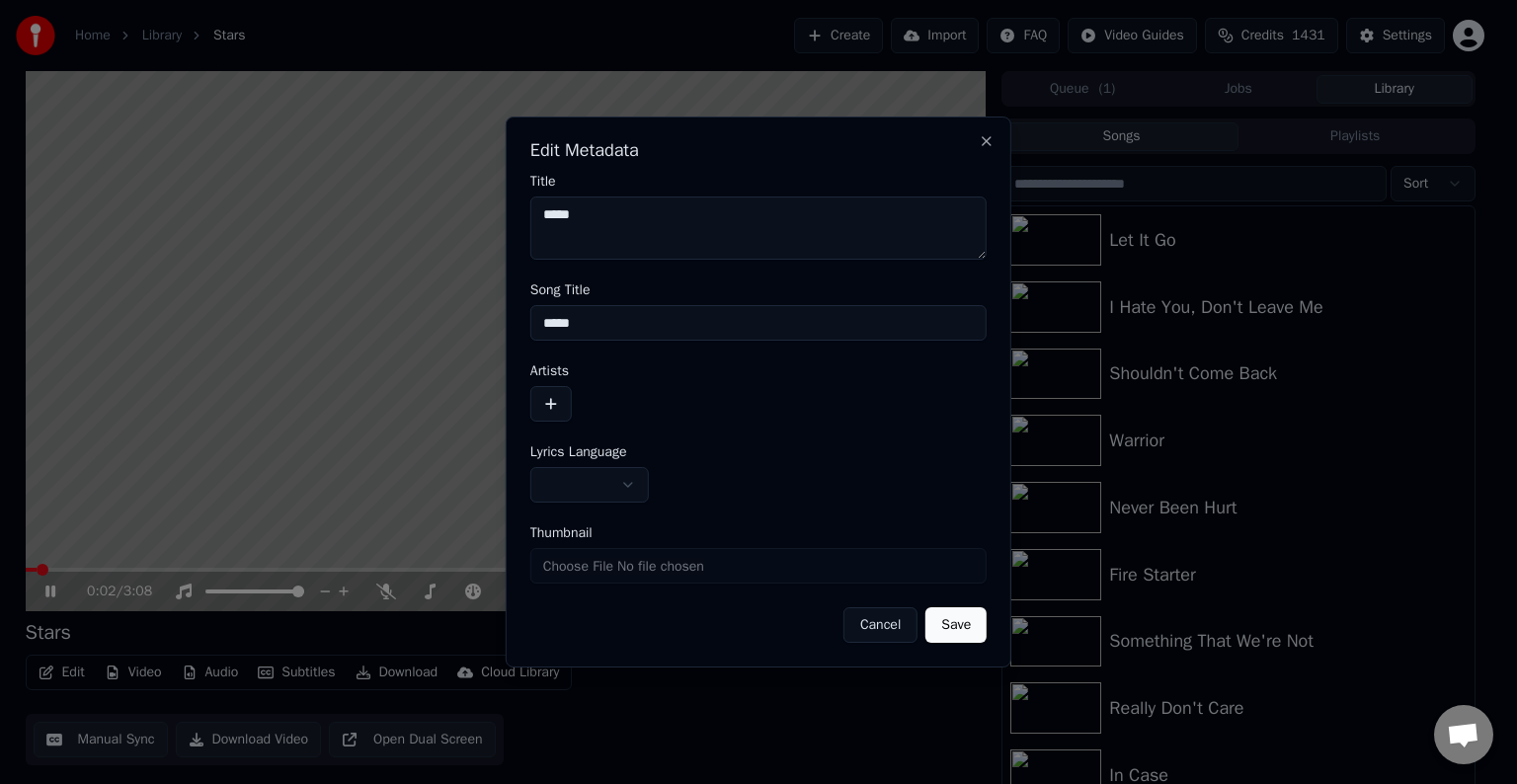 click at bounding box center (551, 404) 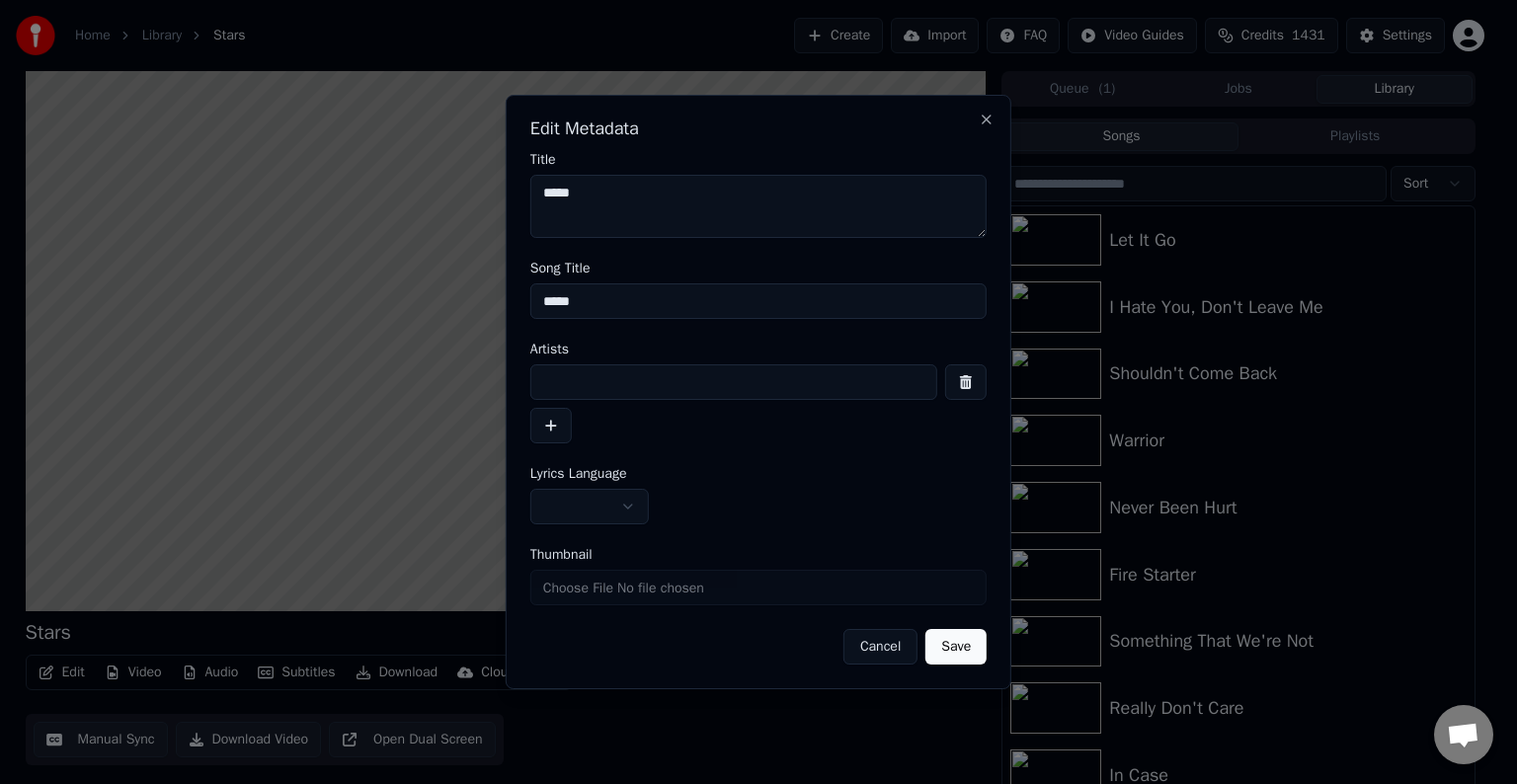 click at bounding box center (734, 382) 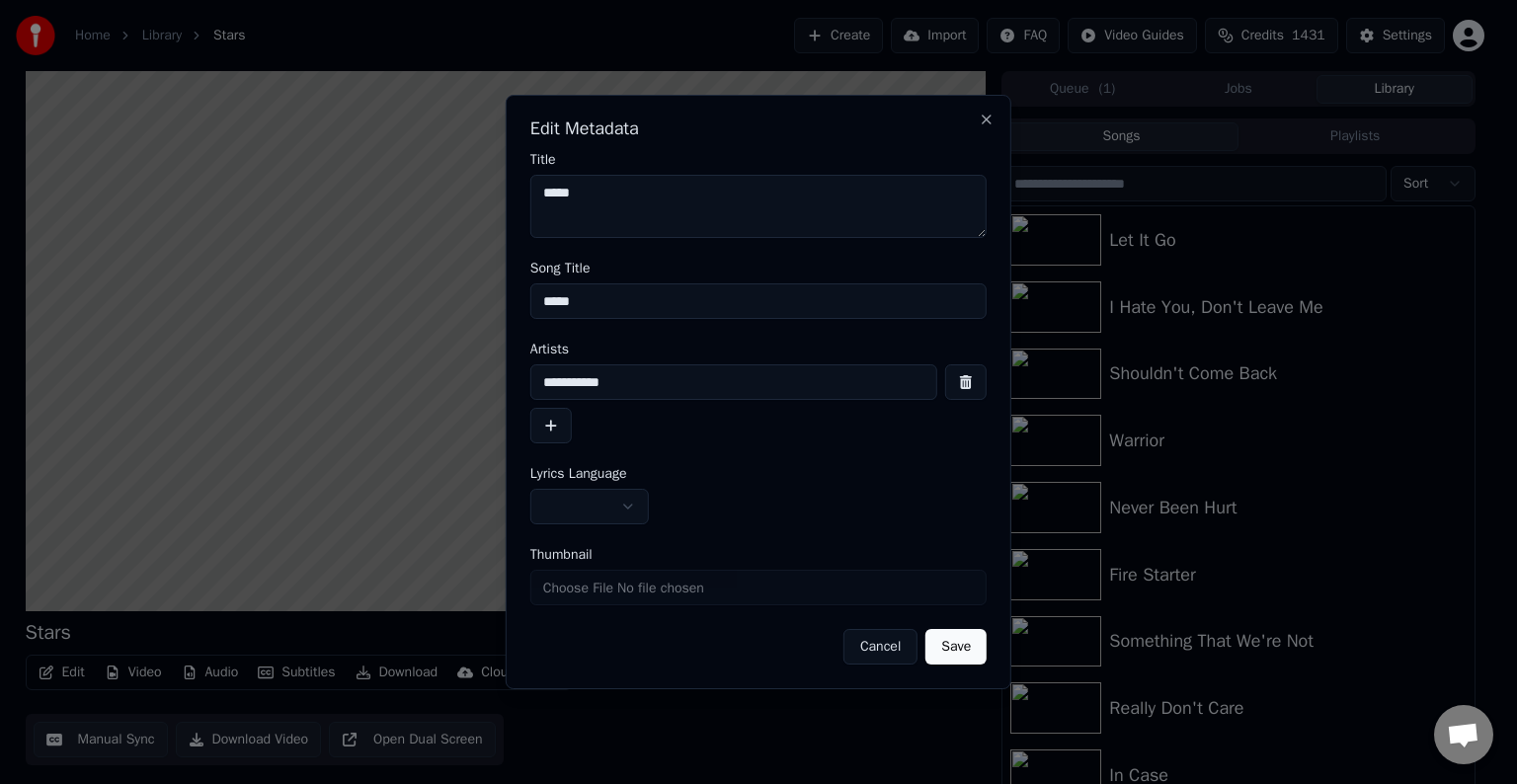 type on "**********" 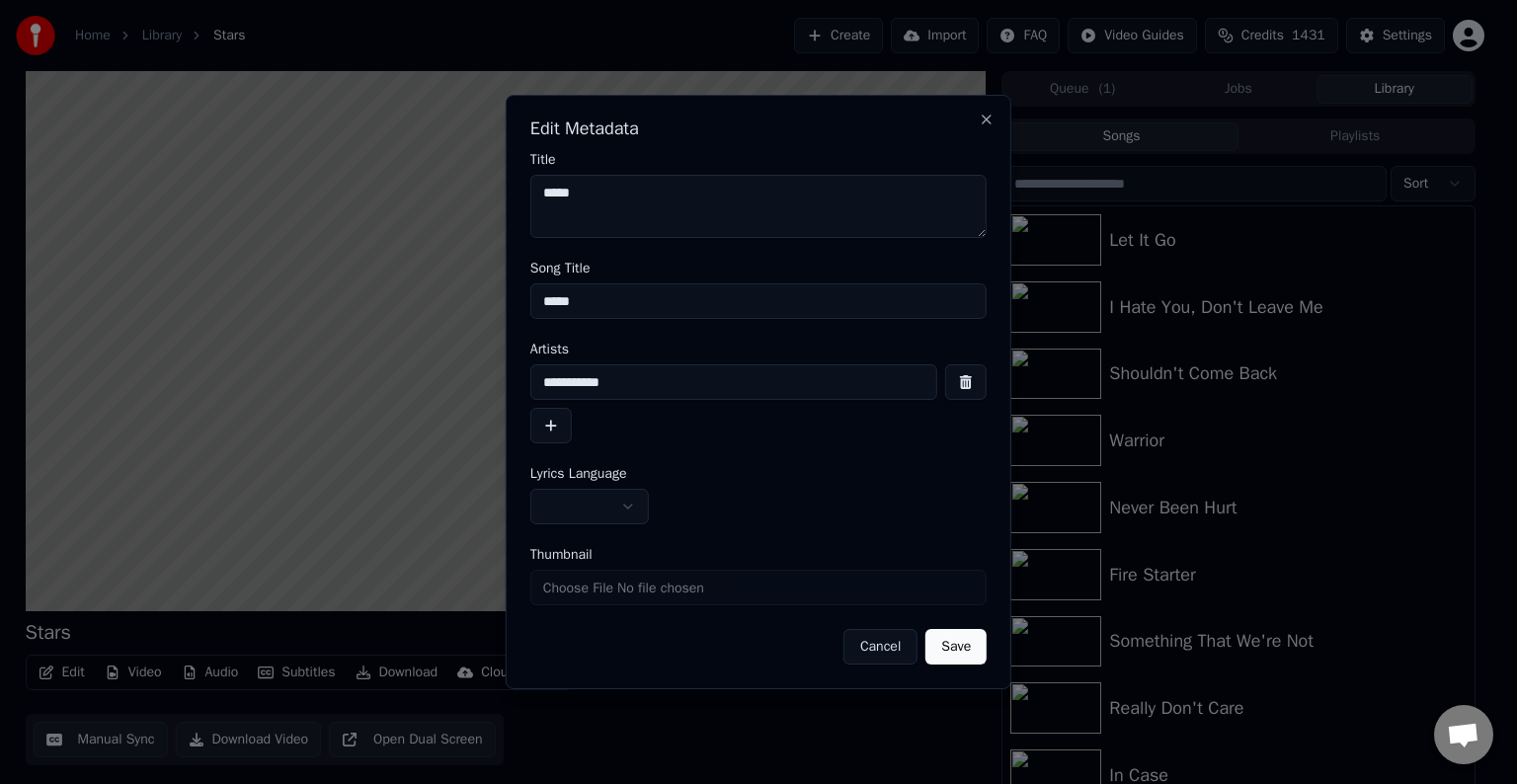 click at bounding box center [590, 507] 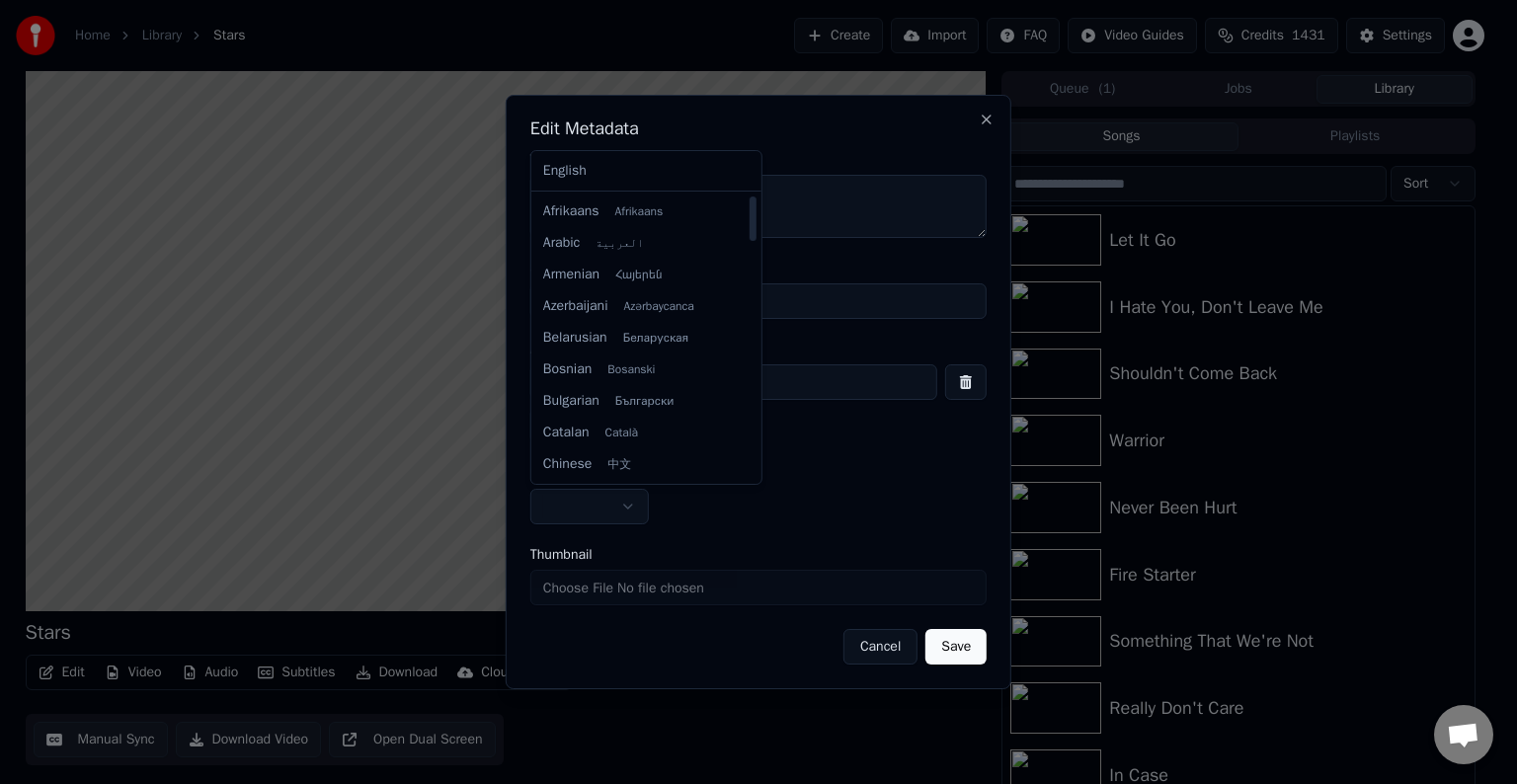 select on "**" 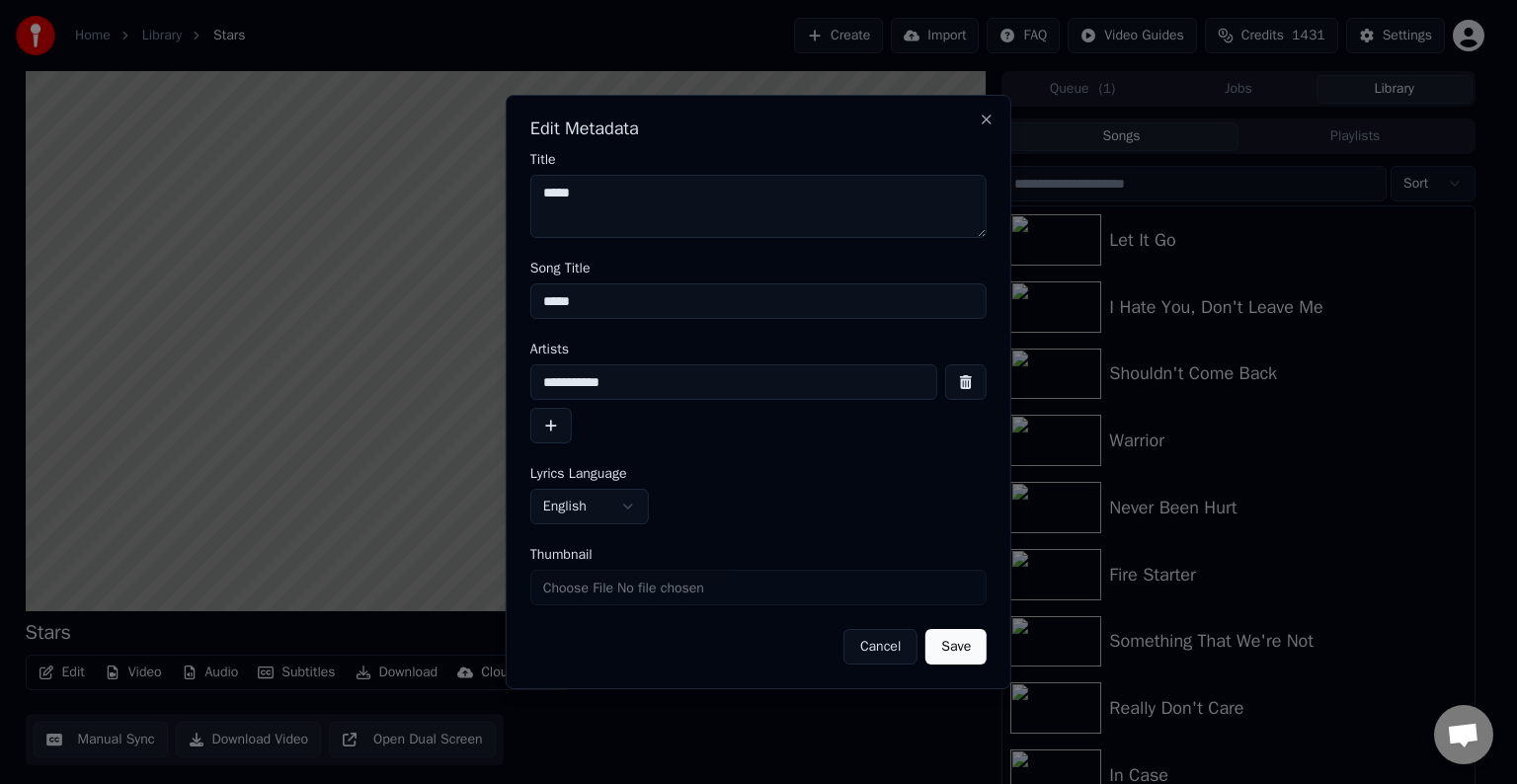 click on "Save" at bounding box center [956, 647] 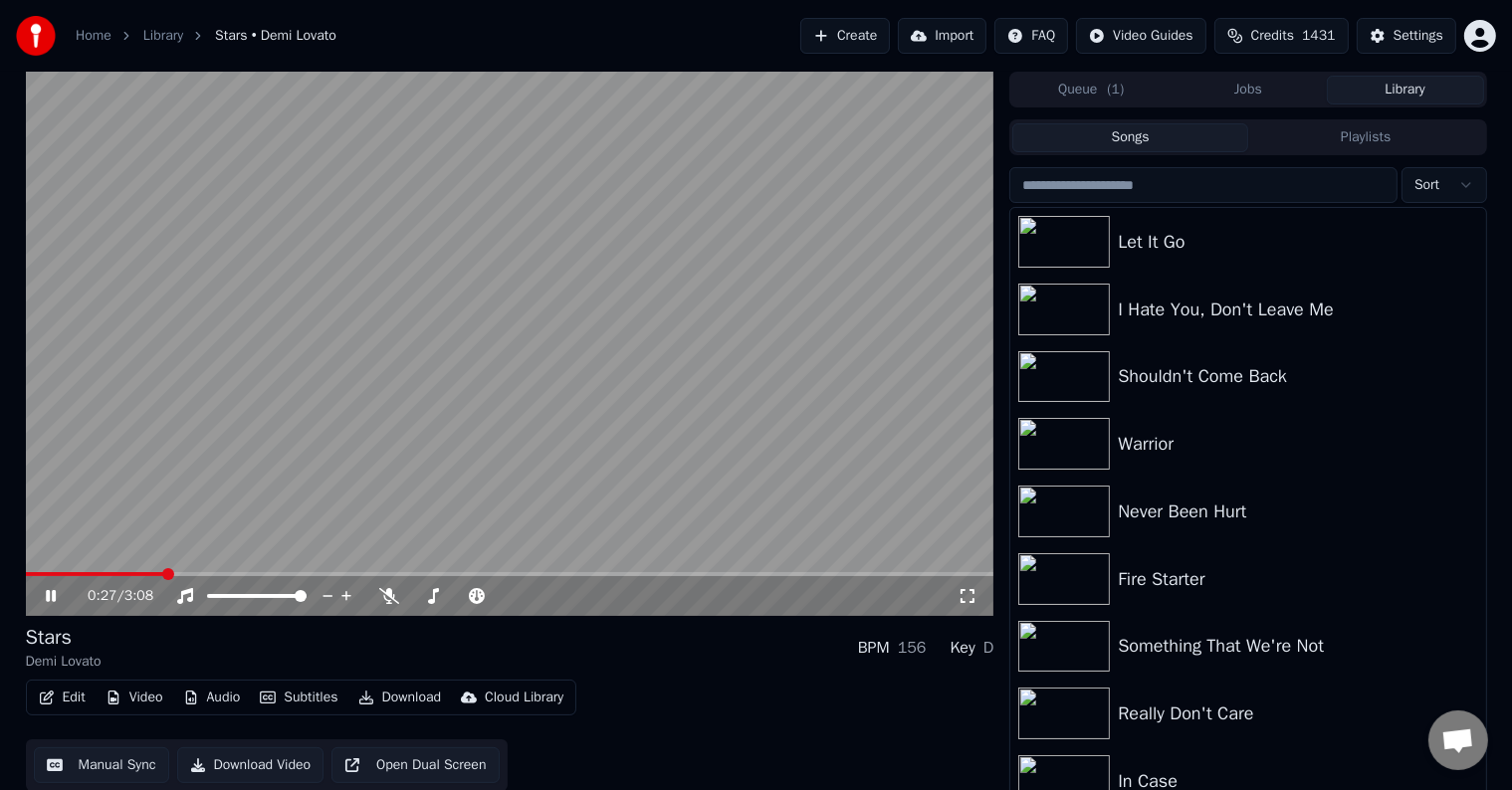 click 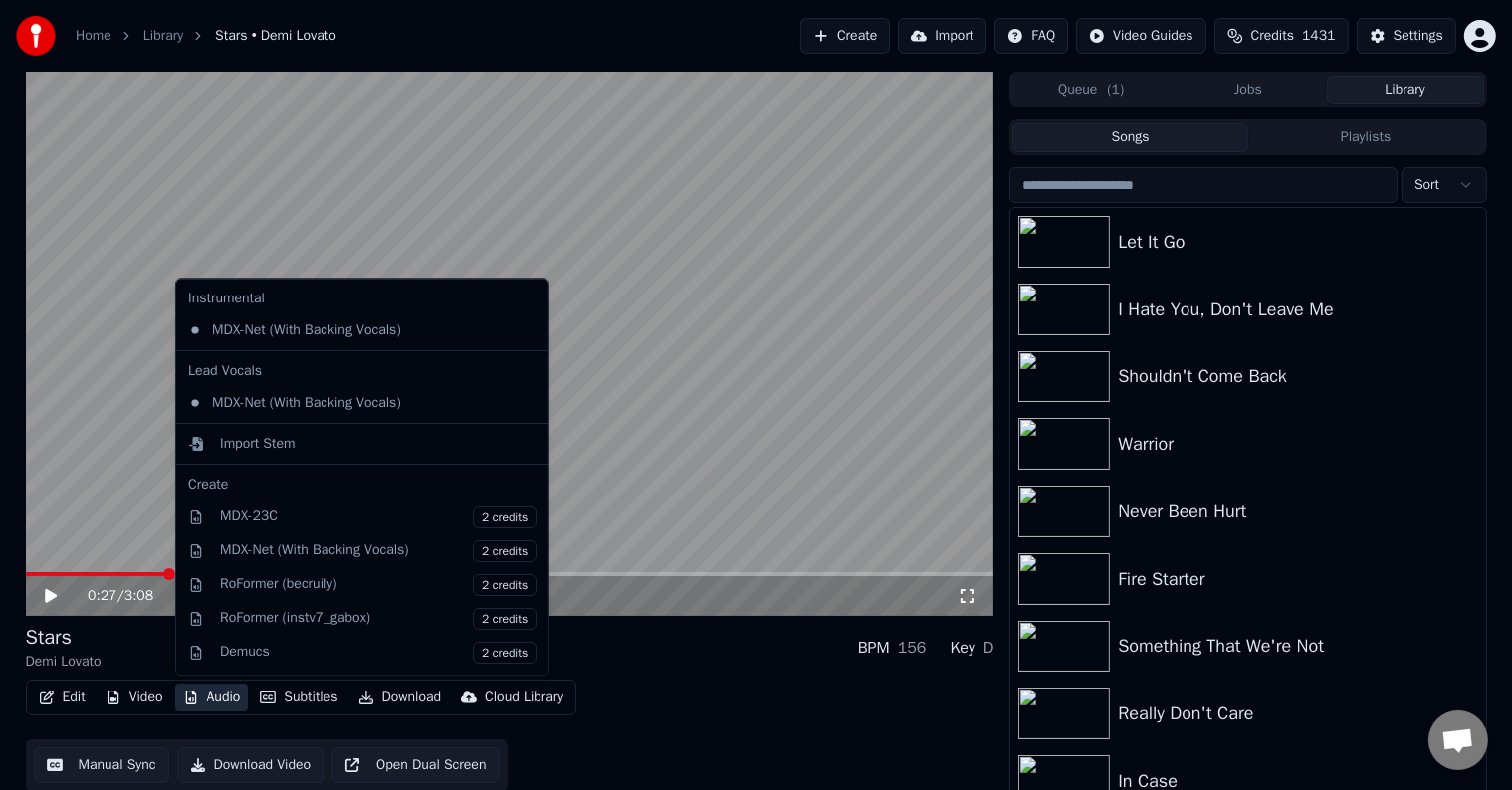 click on "Audio" at bounding box center [212, 697] 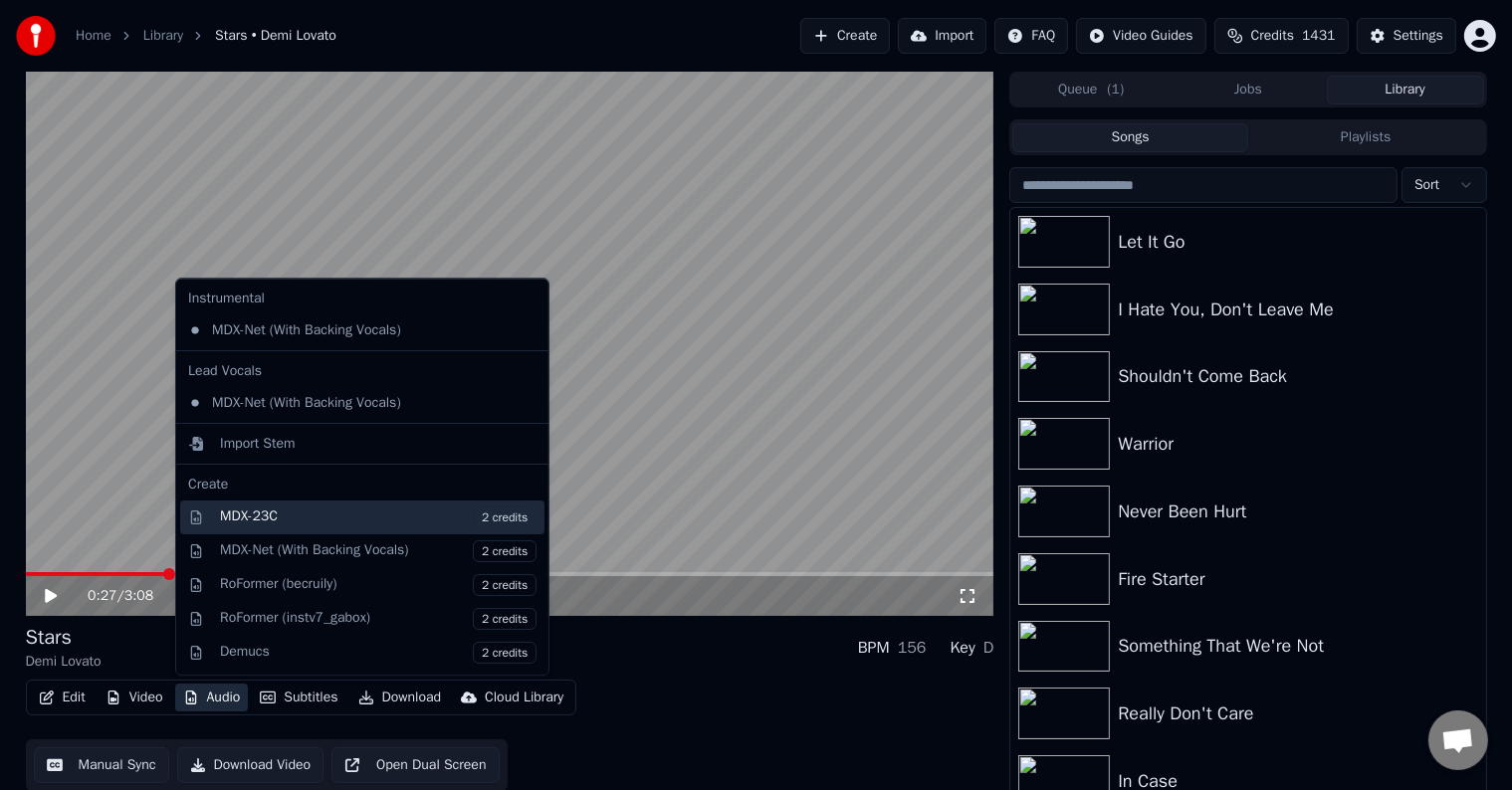 click on "MDX-23C 2 credits" at bounding box center (378, 517) 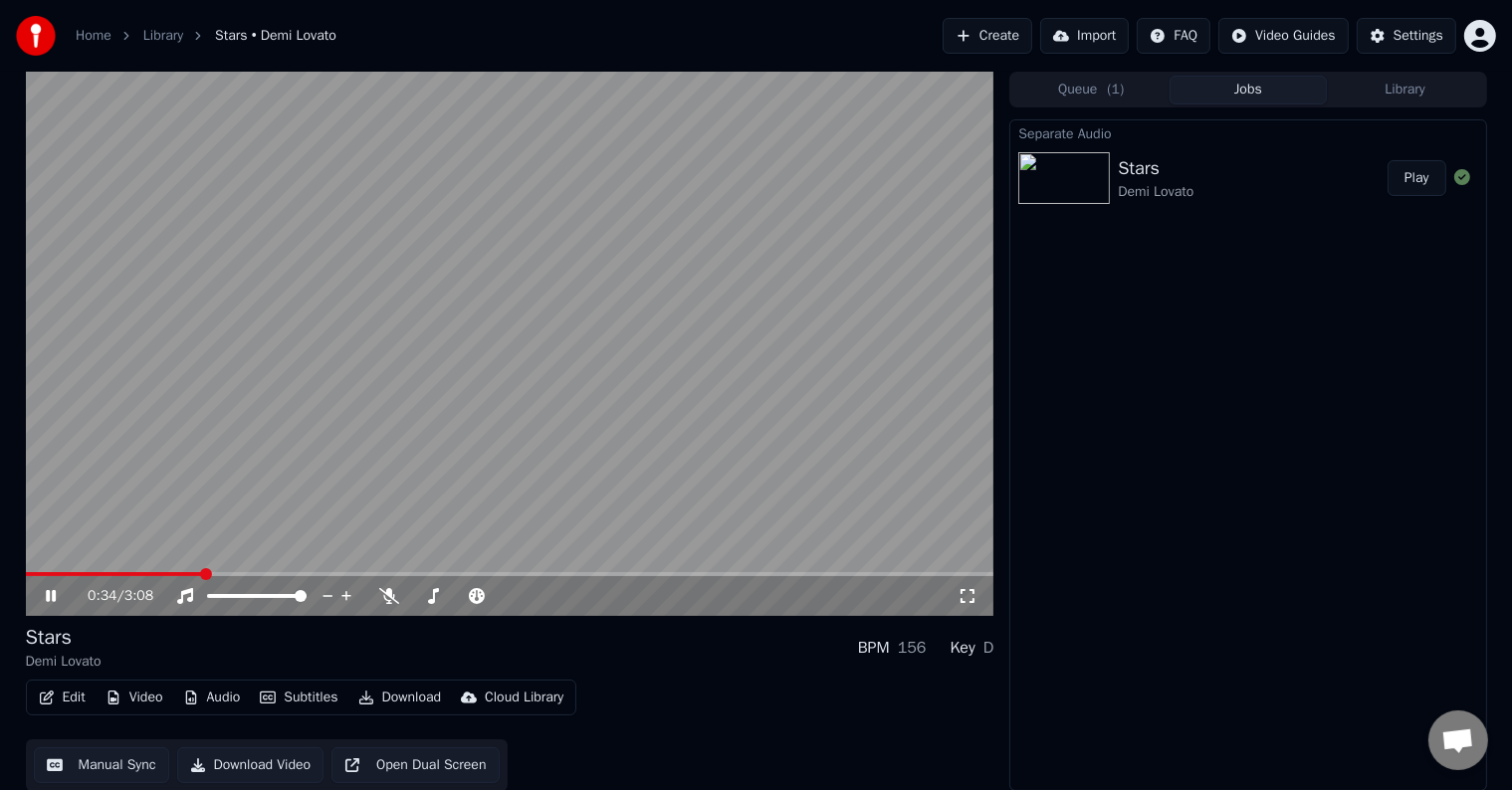click 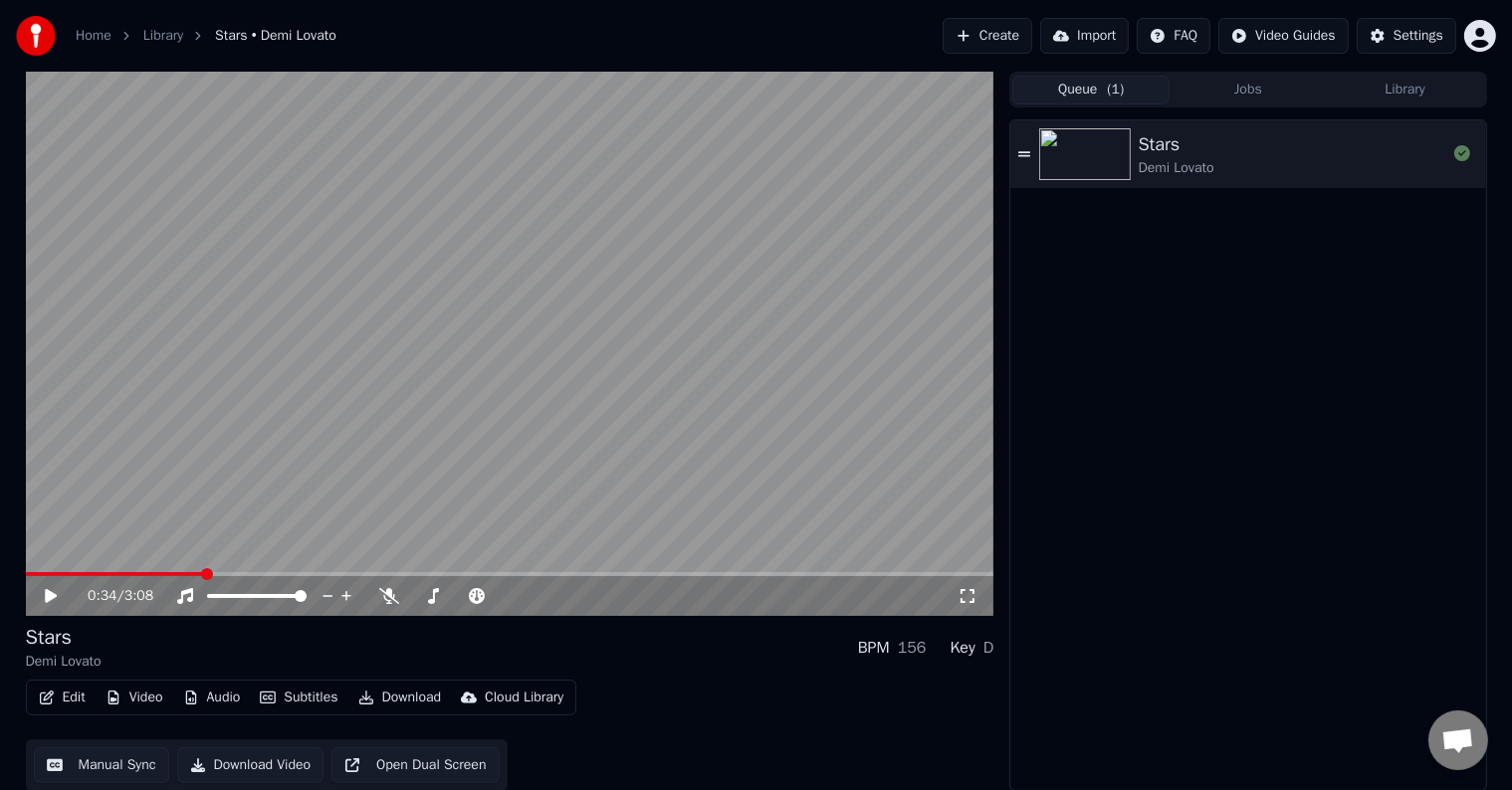 click on "Queue ( 1 )" at bounding box center (1091, 90) 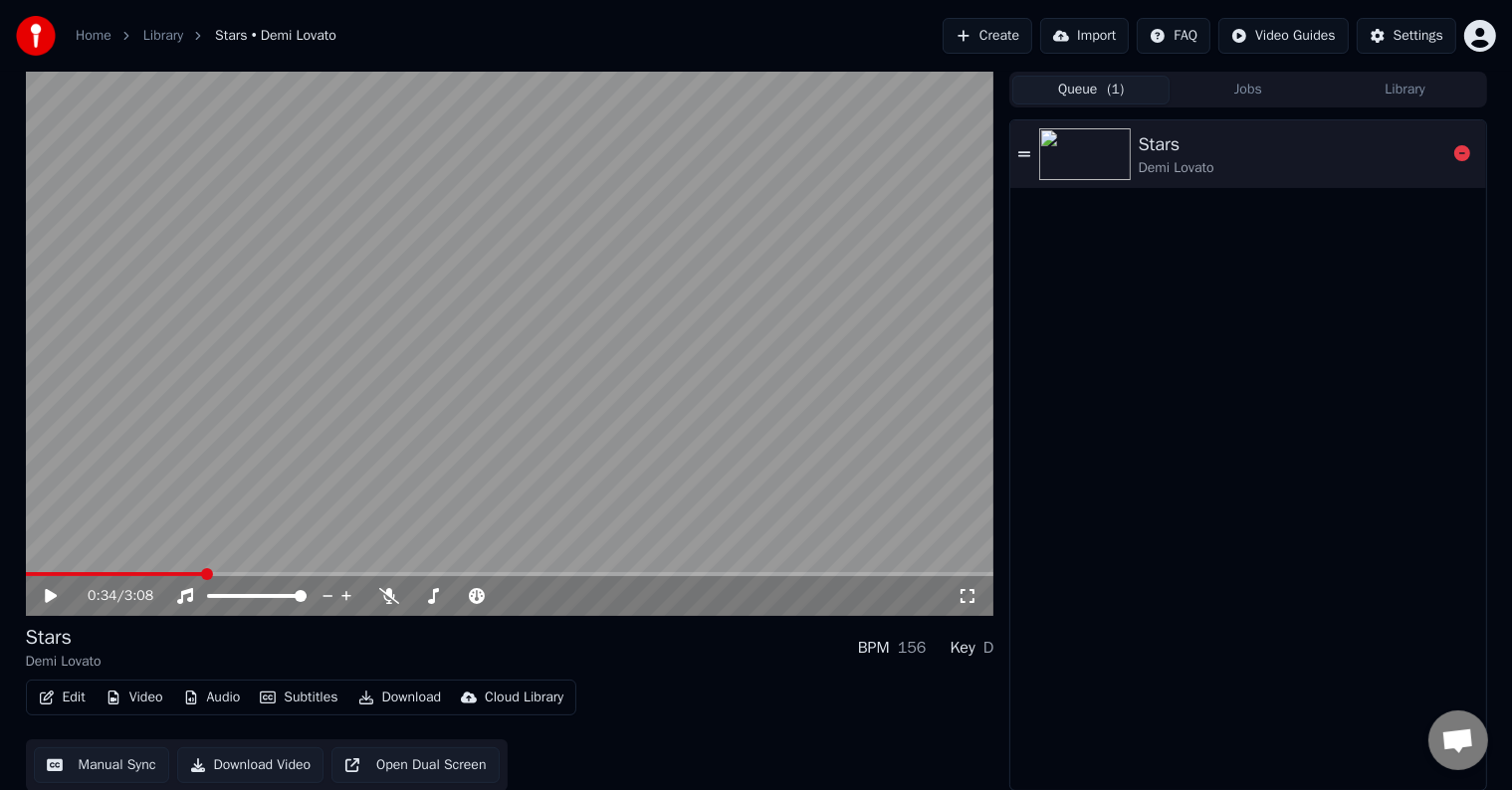 click 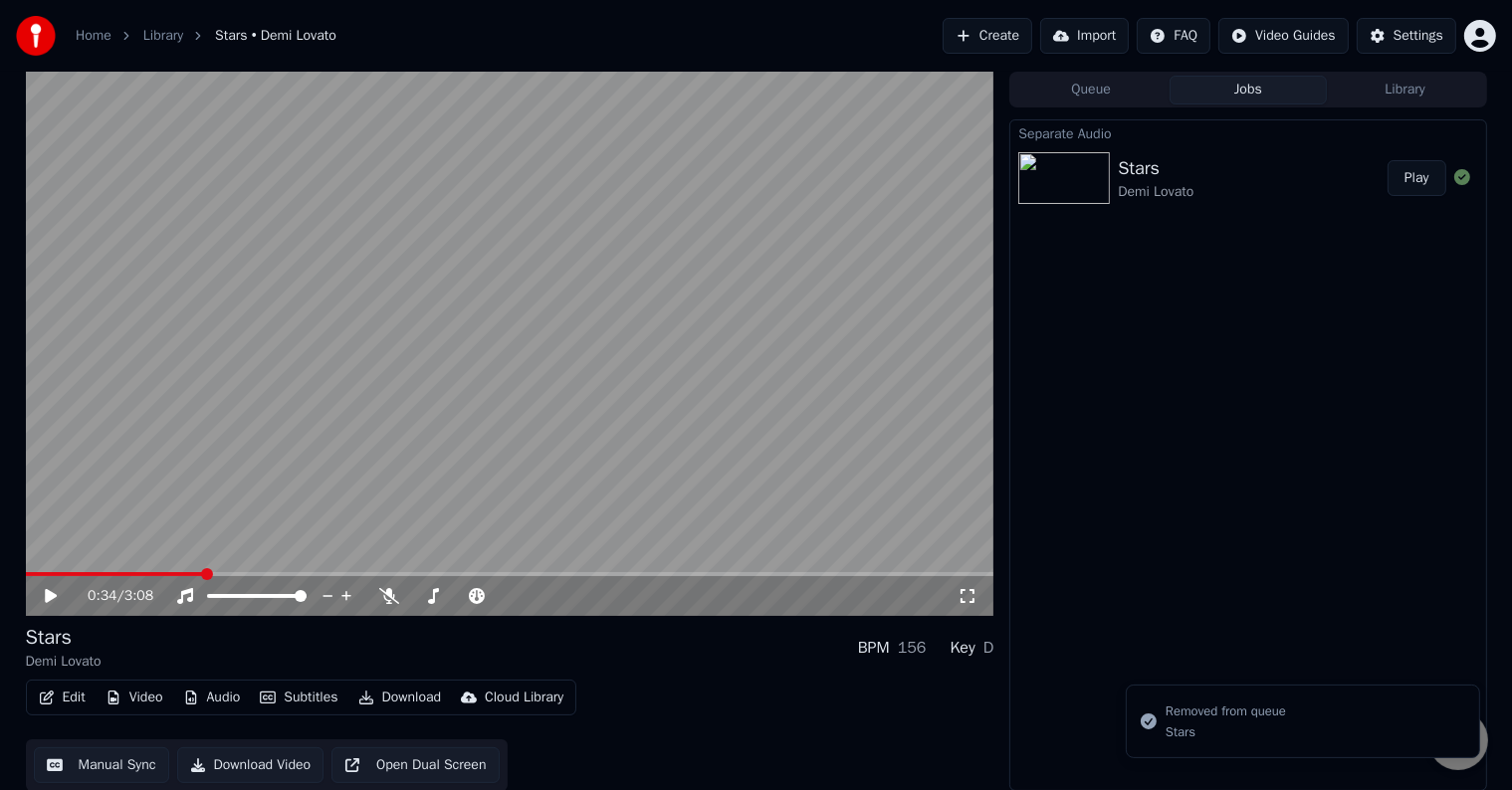 click on "Jobs" at bounding box center [1248, 90] 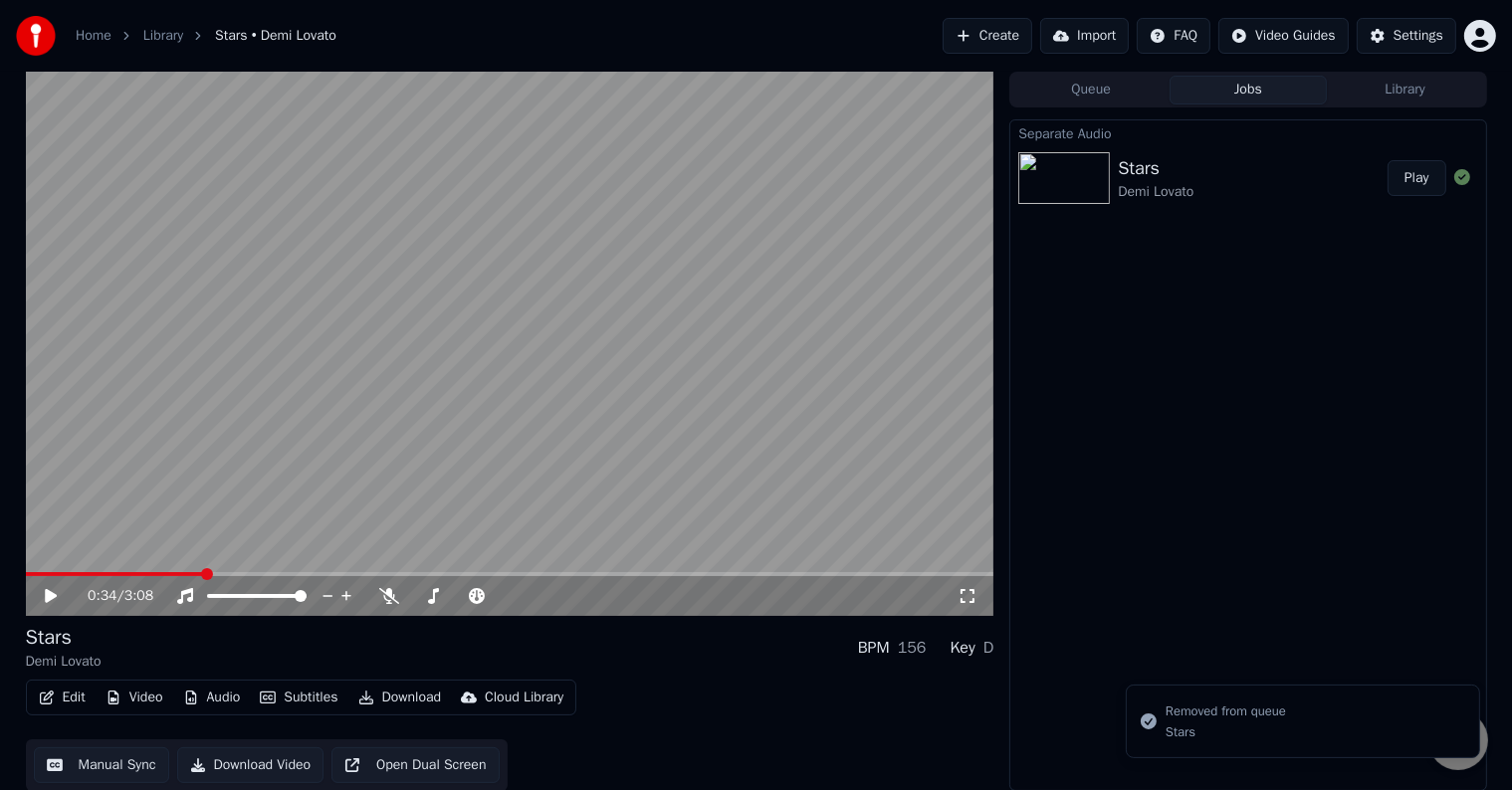 click on "Create" at bounding box center (987, 36) 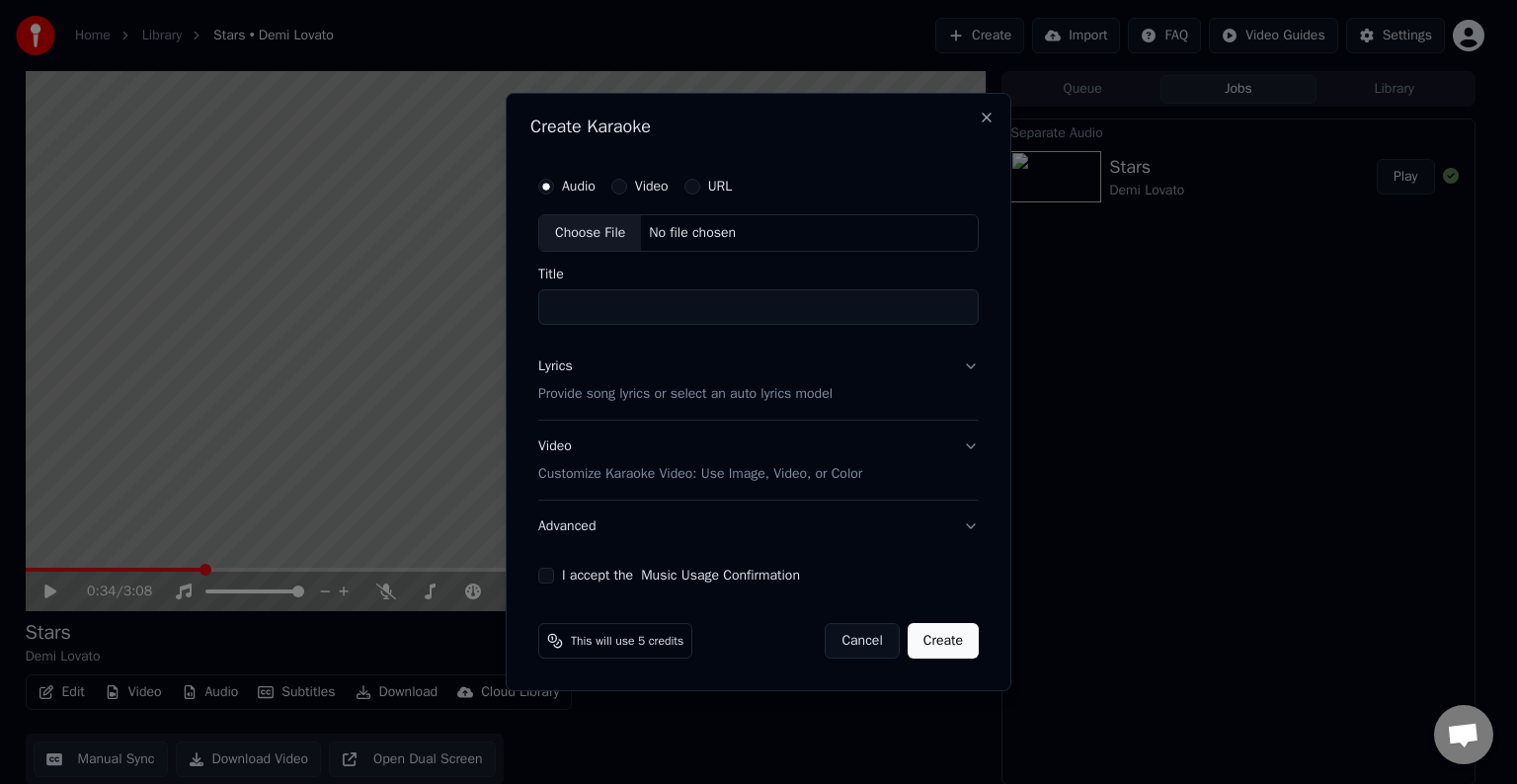 click on "Cancel" at bounding box center (861, 641) 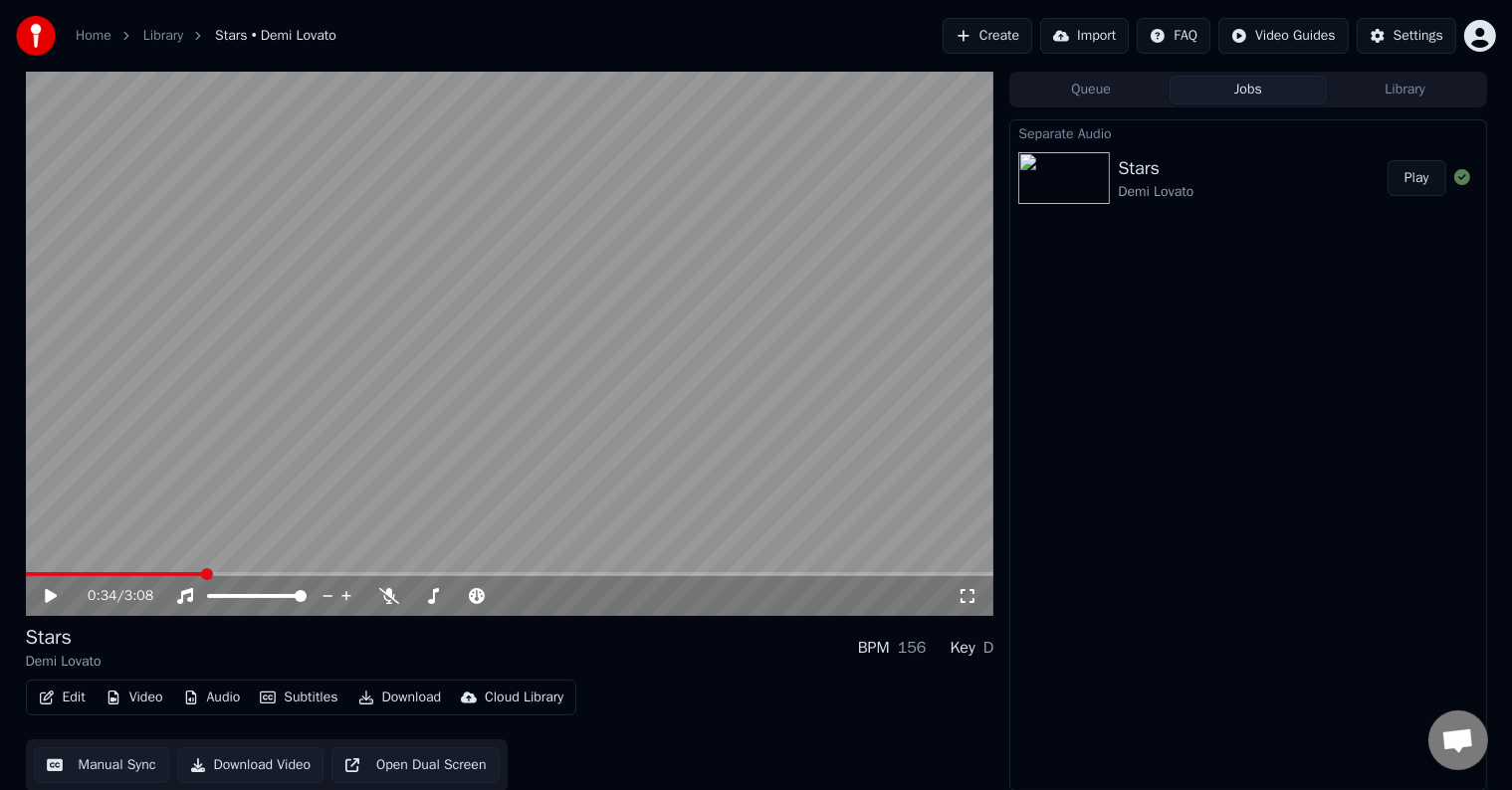 click on "Library" at bounding box center [163, 36] 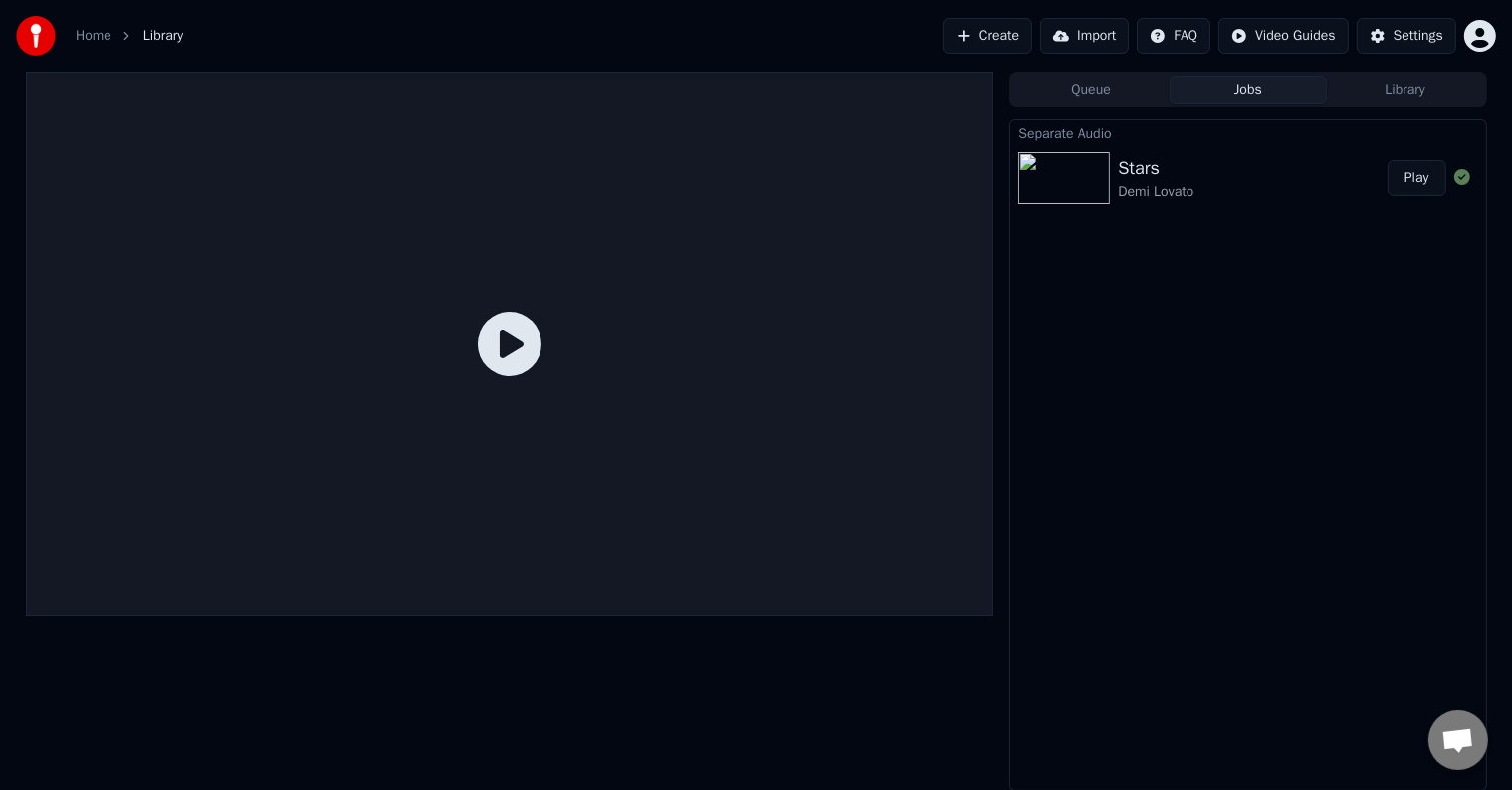 click on "Home" at bounding box center [94, 36] 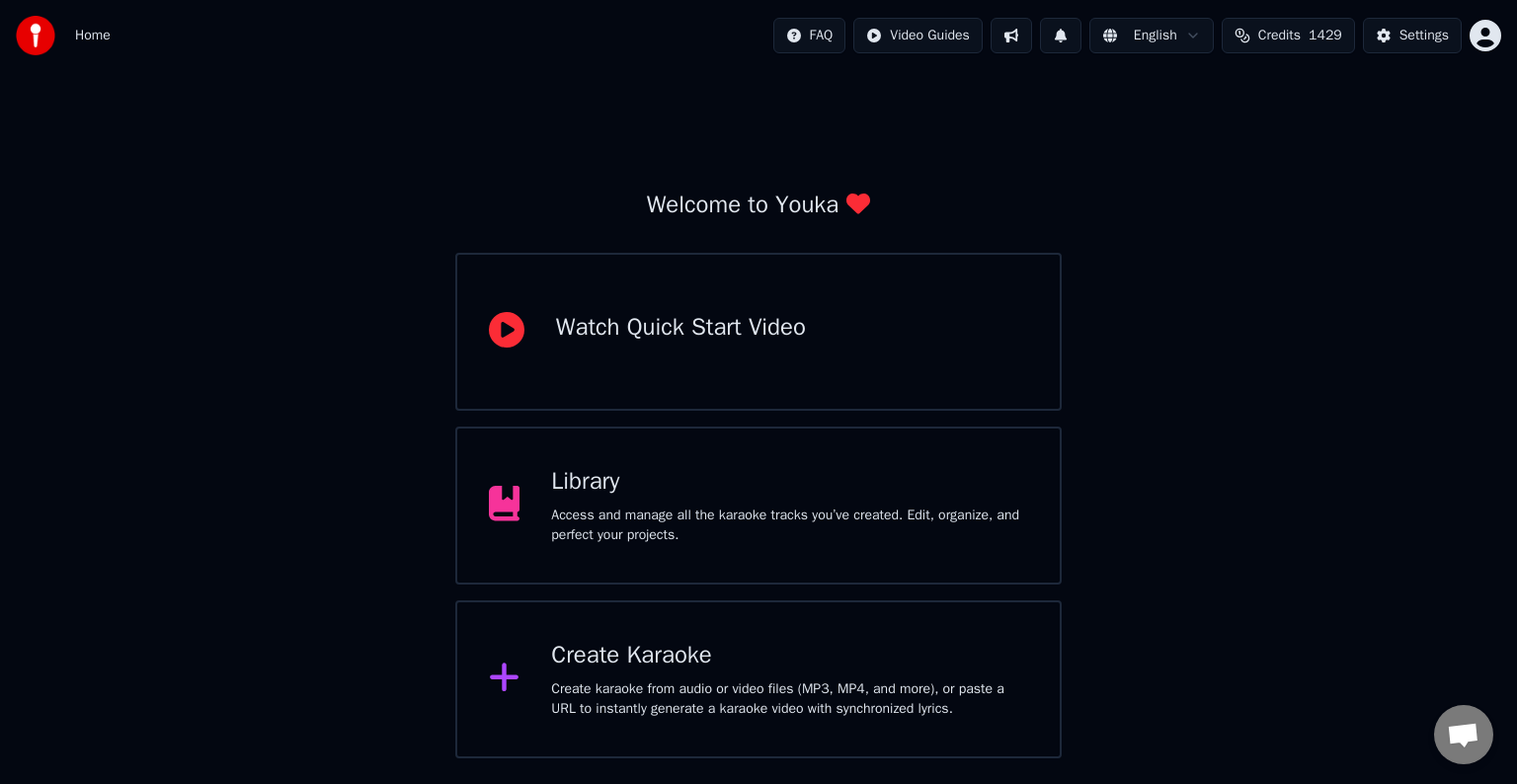 click on "Create Karaoke" at bounding box center [789, 656] 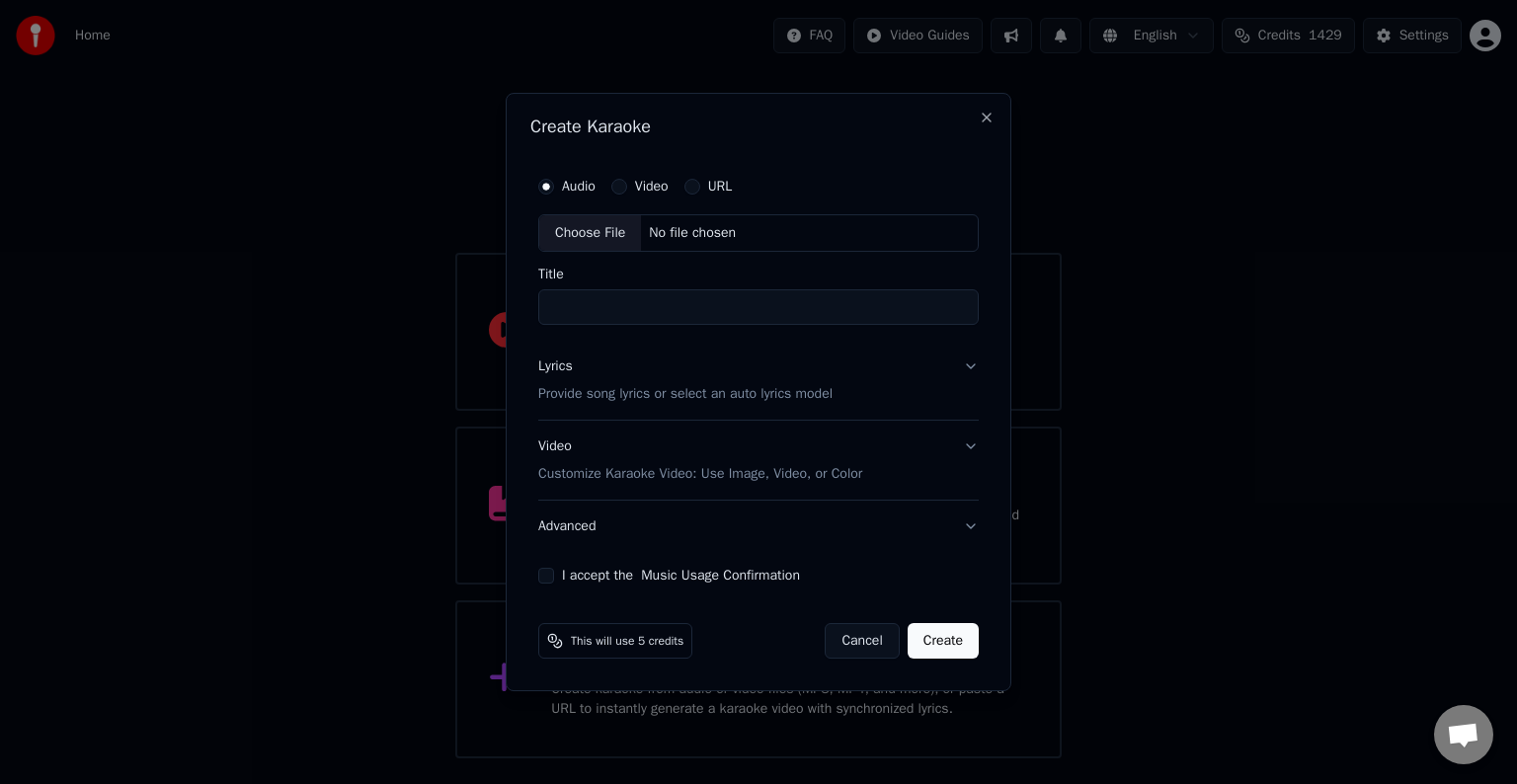 click on "Choose File" at bounding box center [590, 233] 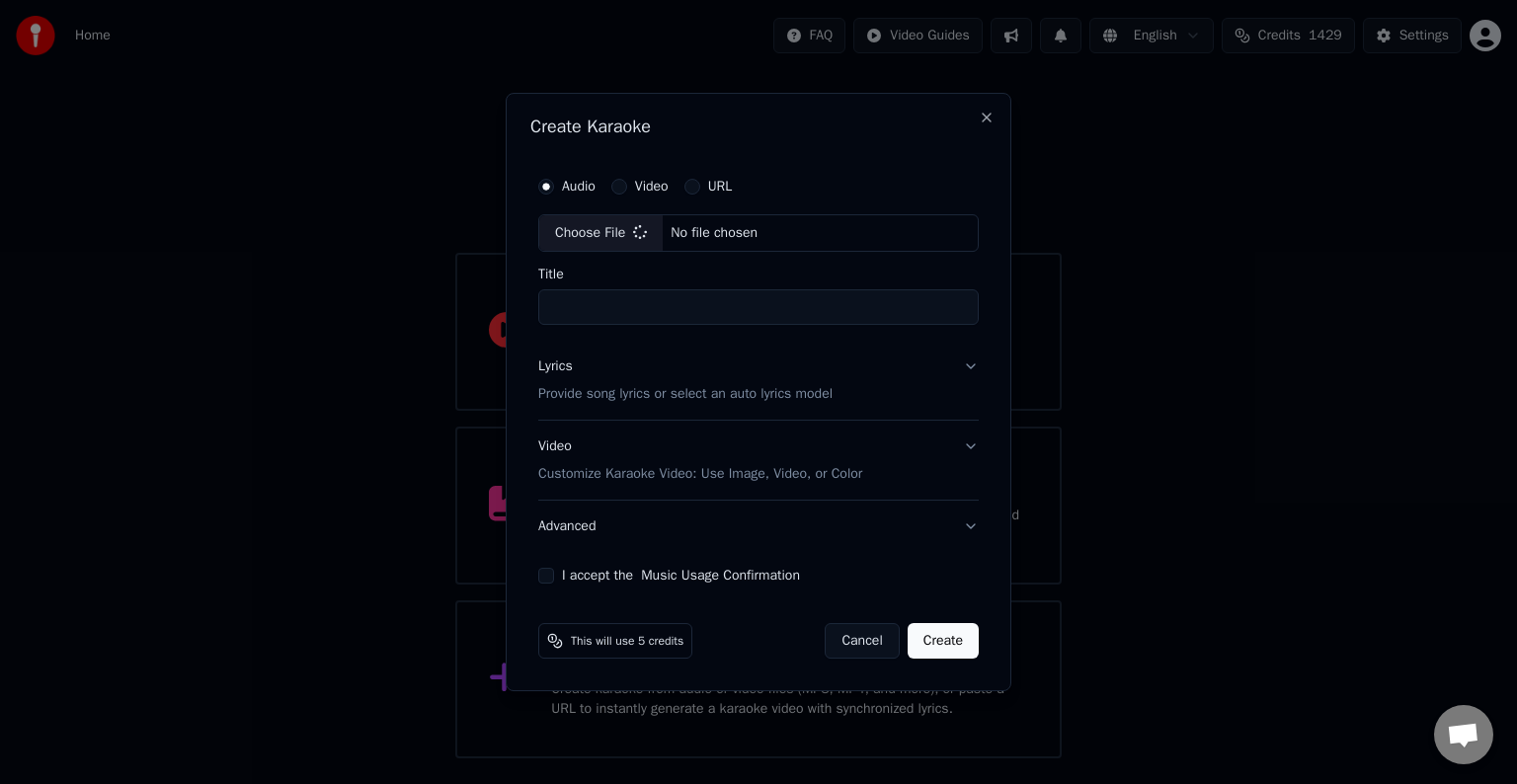 type on "**********" 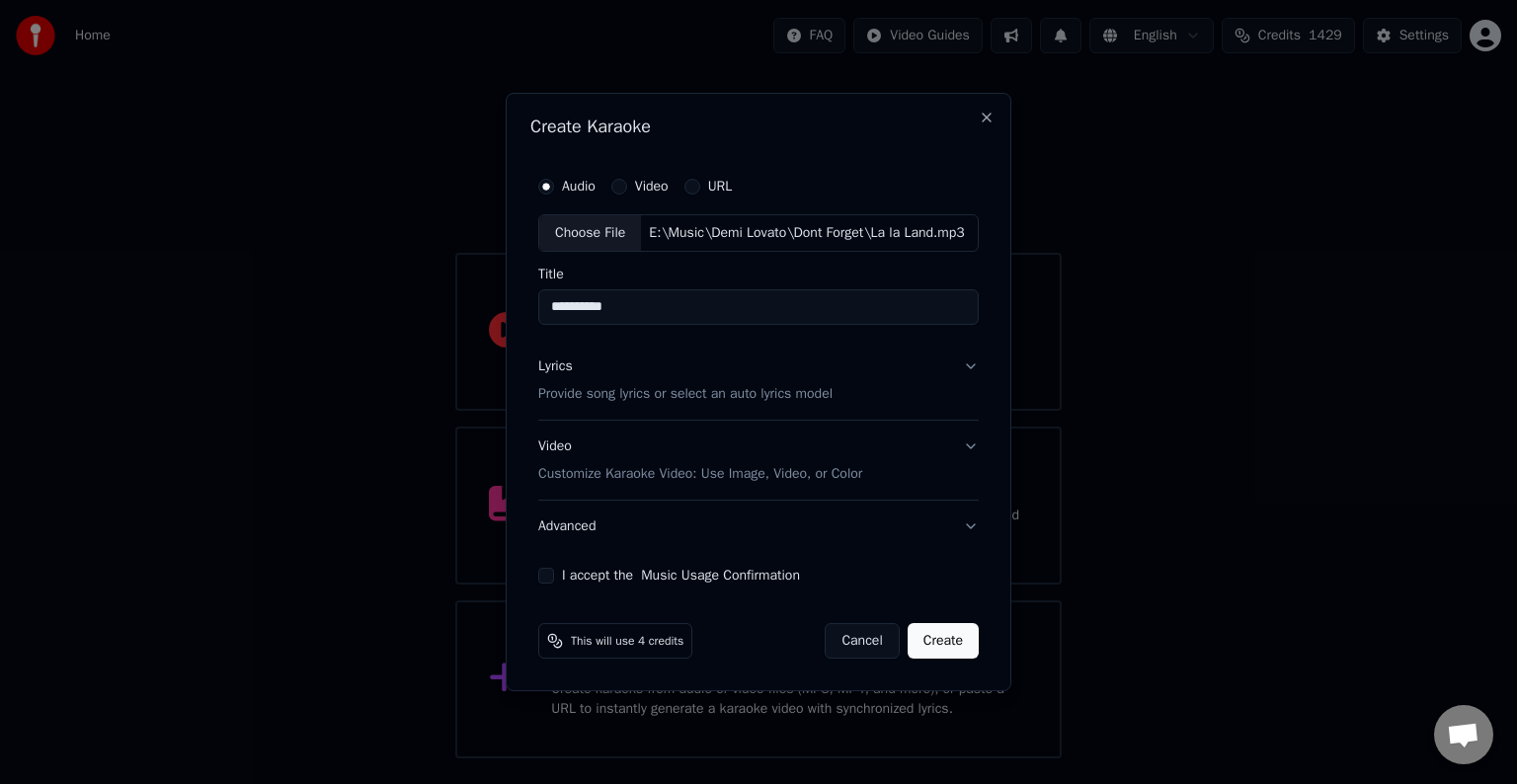 click on "Lyrics Provide song lyrics or select an auto lyrics model" at bounding box center [758, 380] 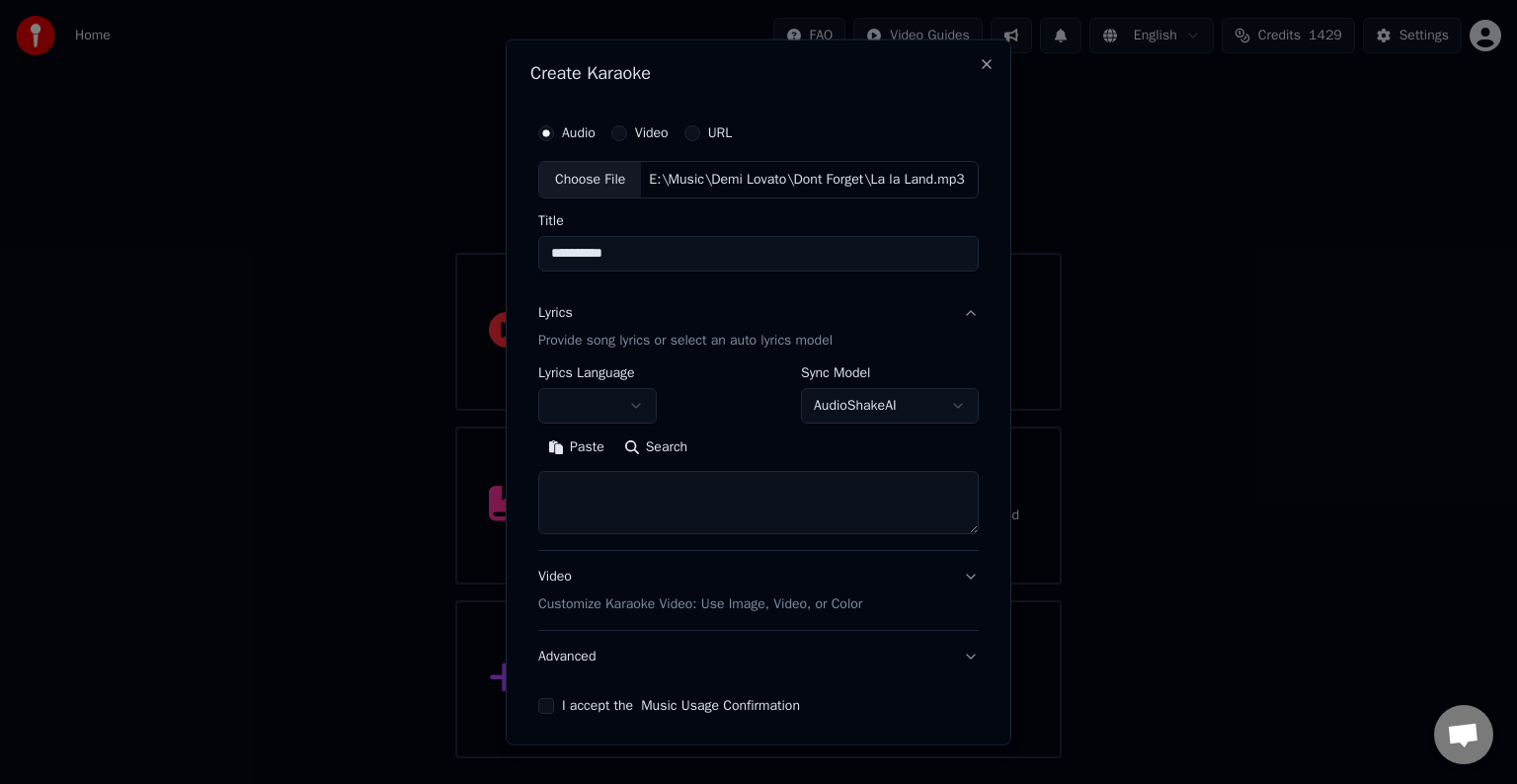 type 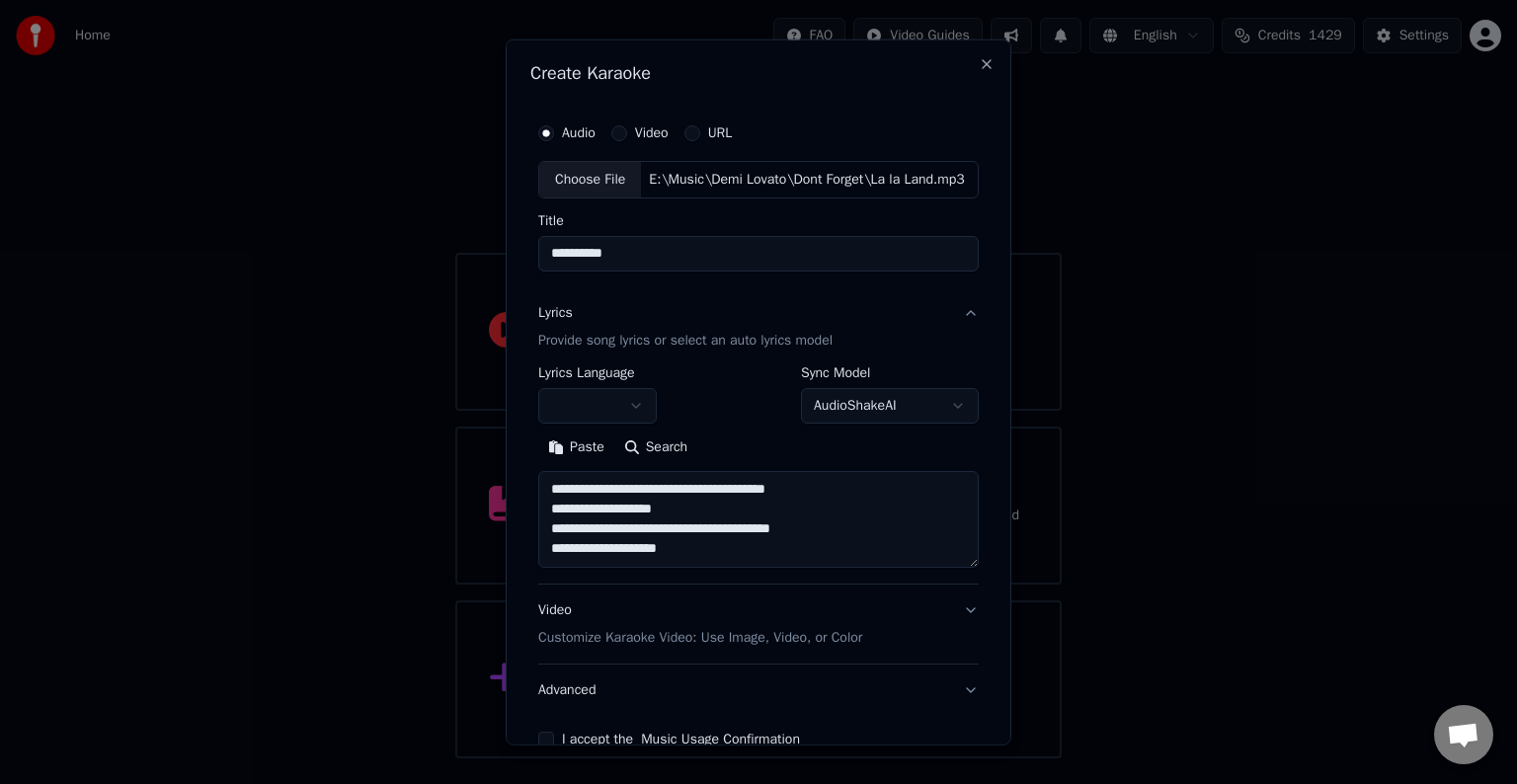 scroll, scrollTop: 43, scrollLeft: 0, axis: vertical 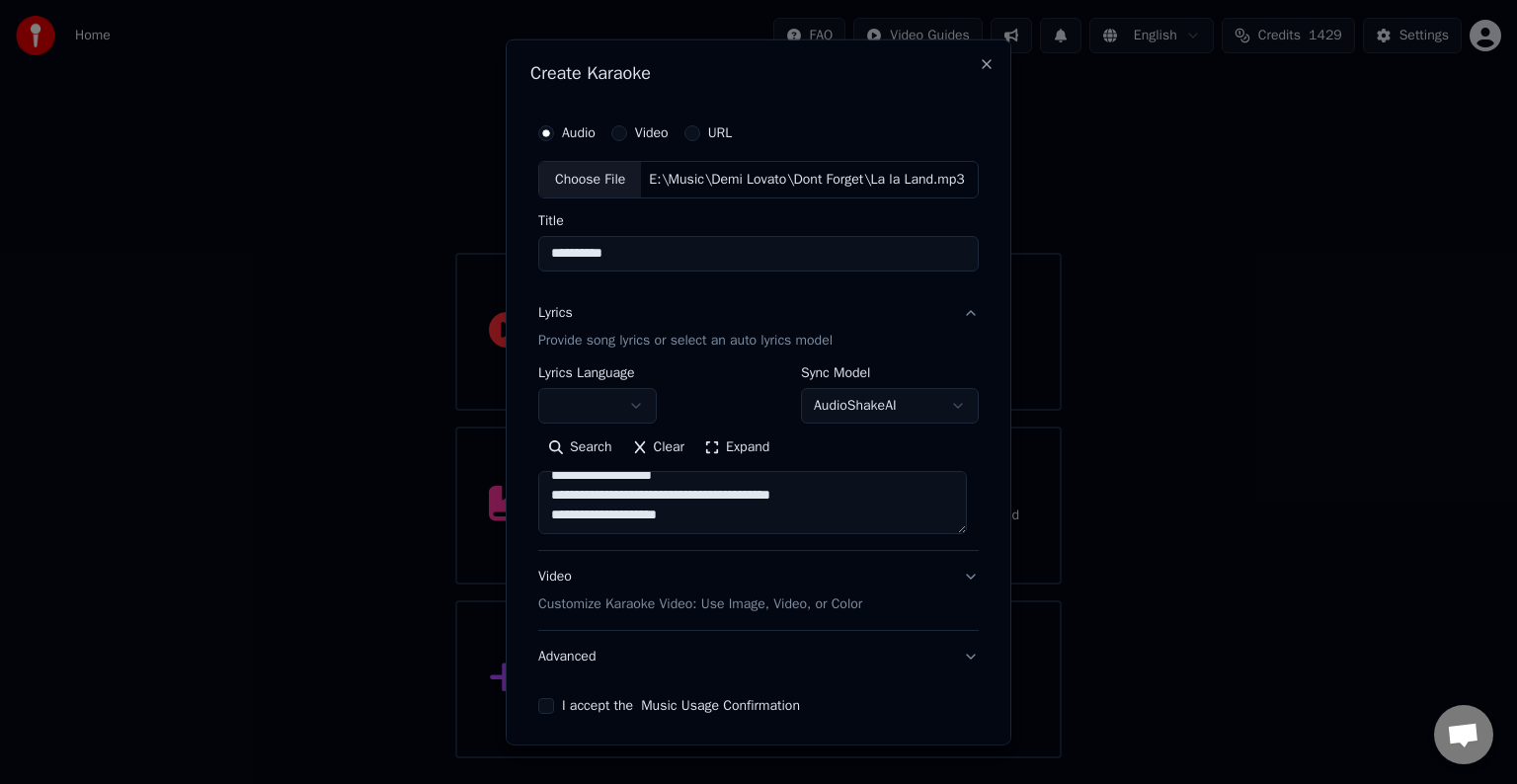 paste on "**********" 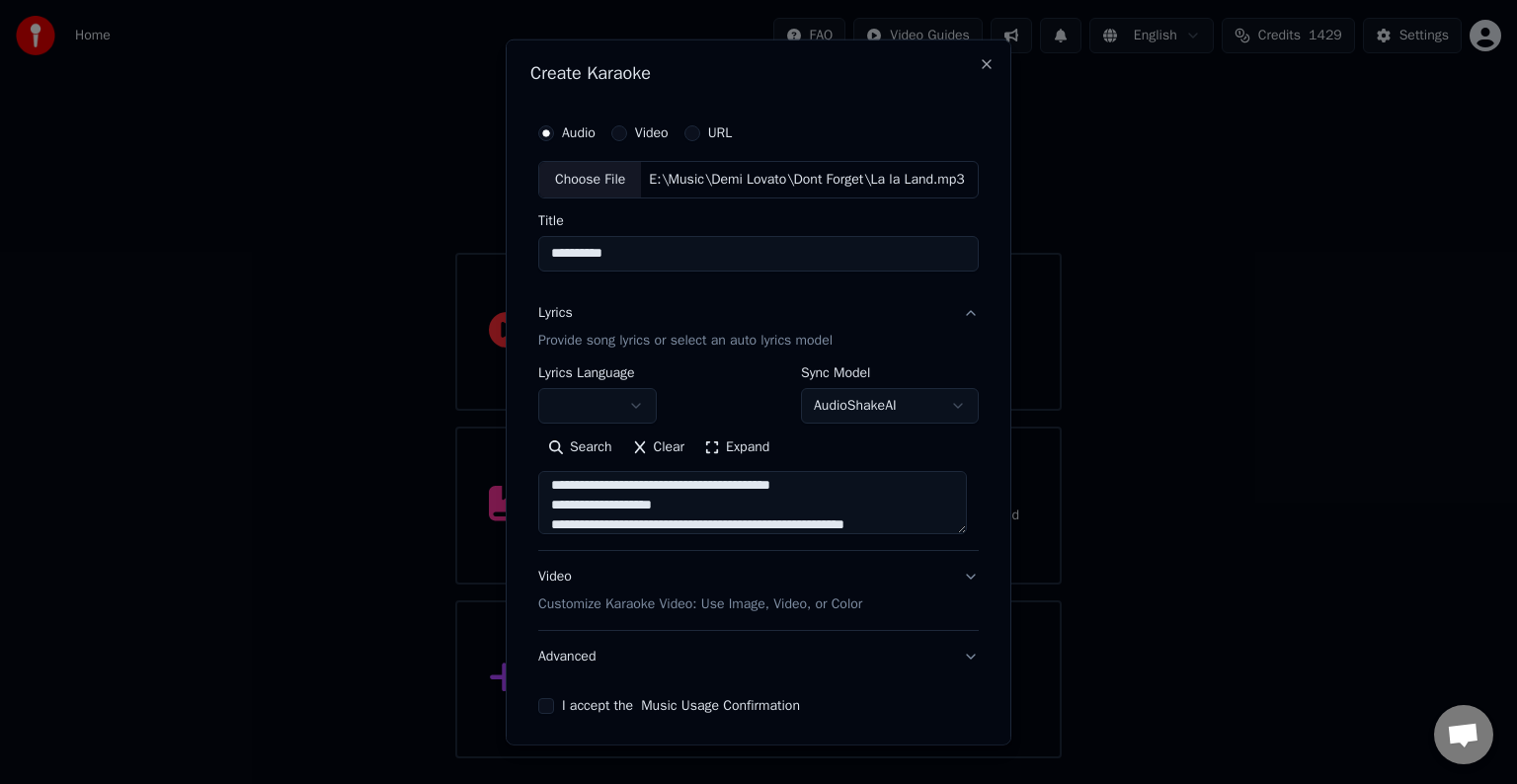 scroll, scrollTop: 122, scrollLeft: 0, axis: vertical 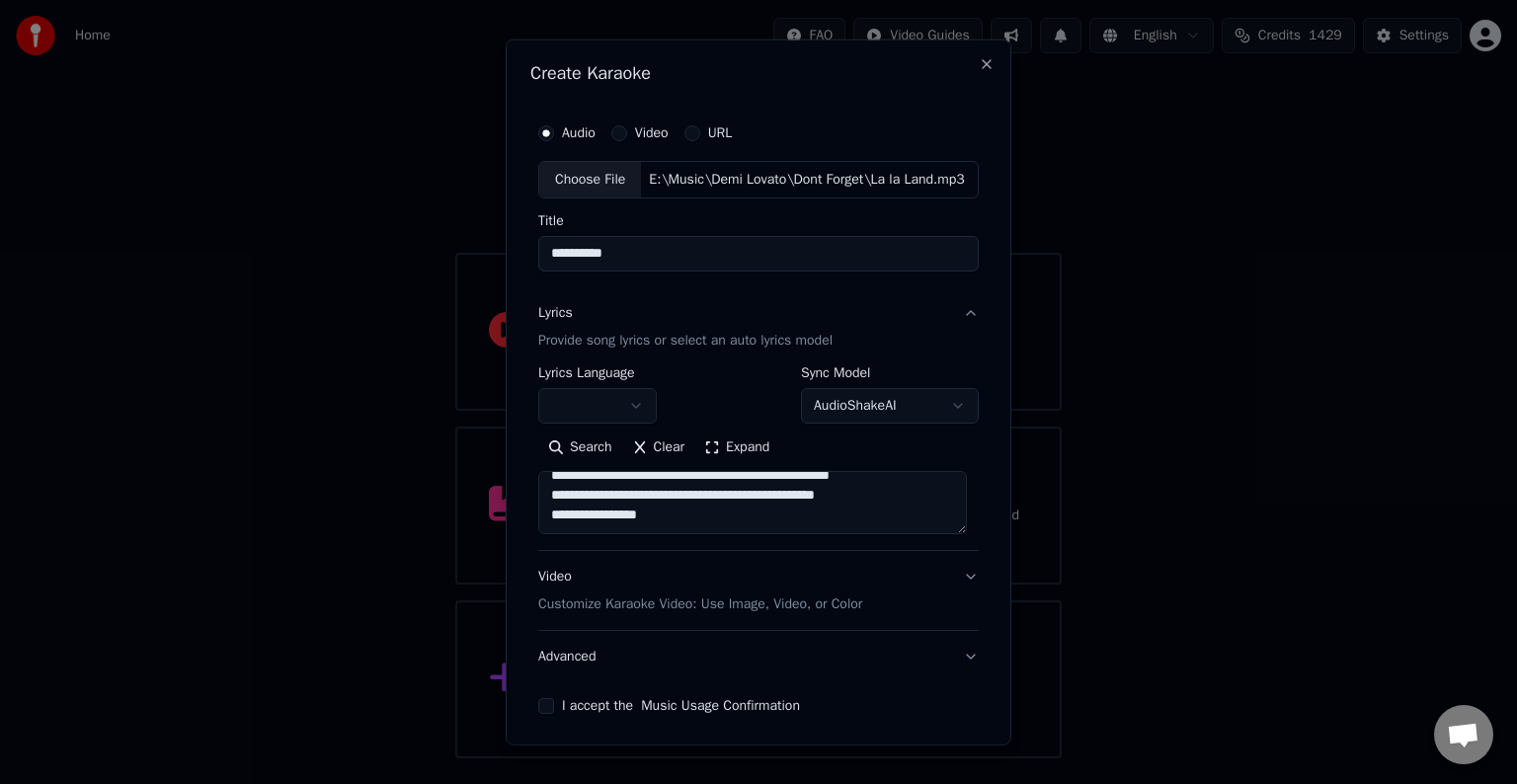 paste on "**********" 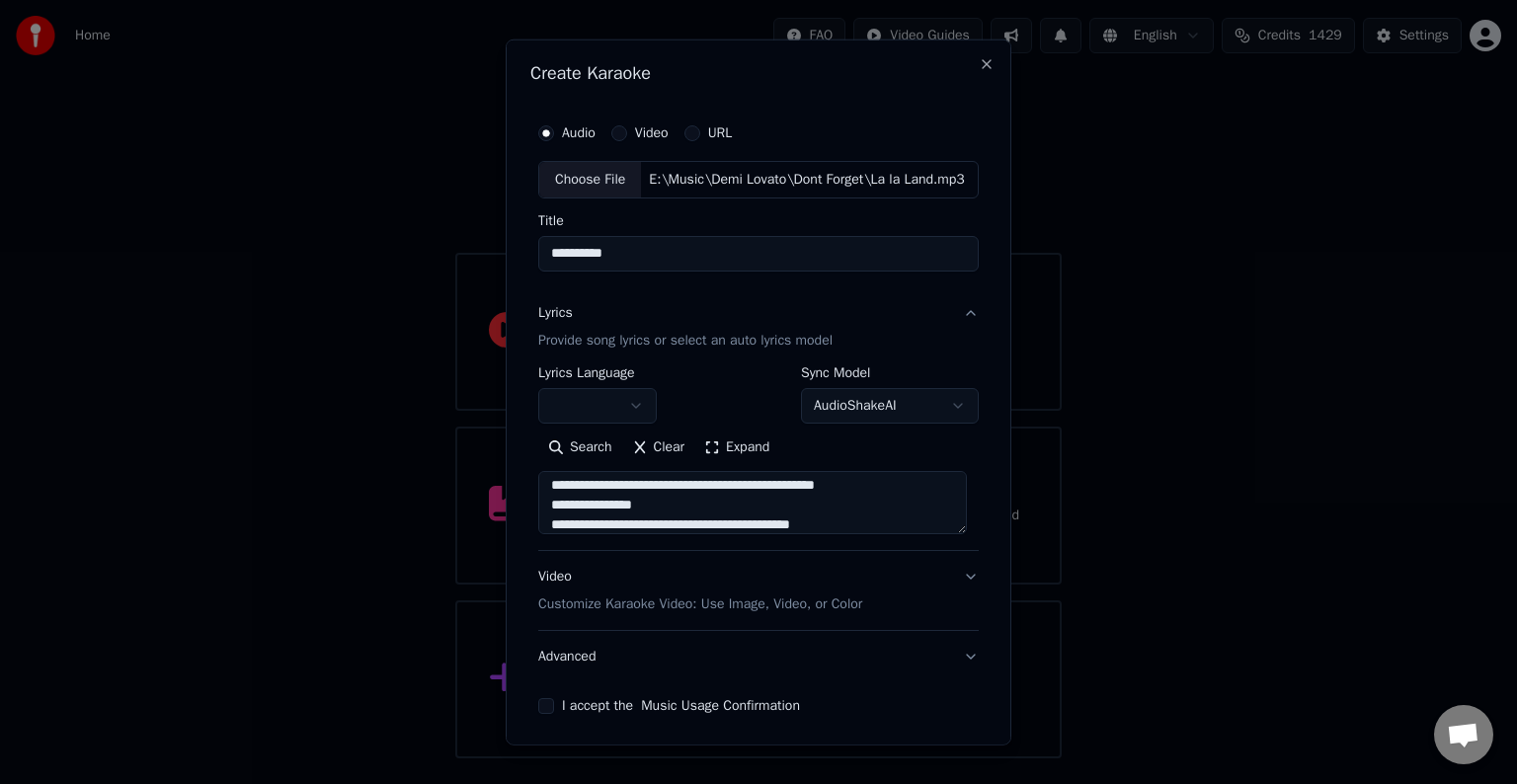 scroll, scrollTop: 221, scrollLeft: 0, axis: vertical 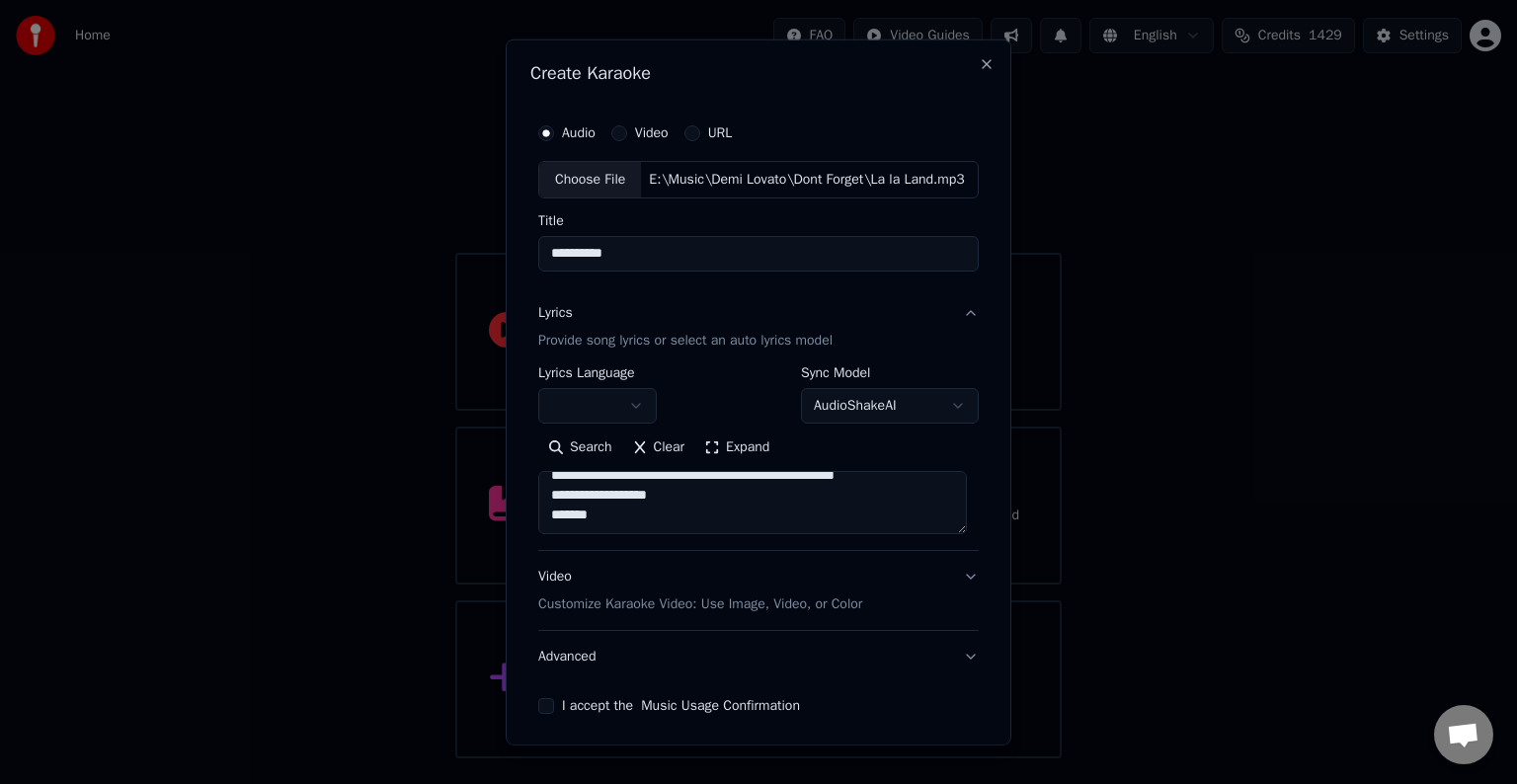 paste on "**********" 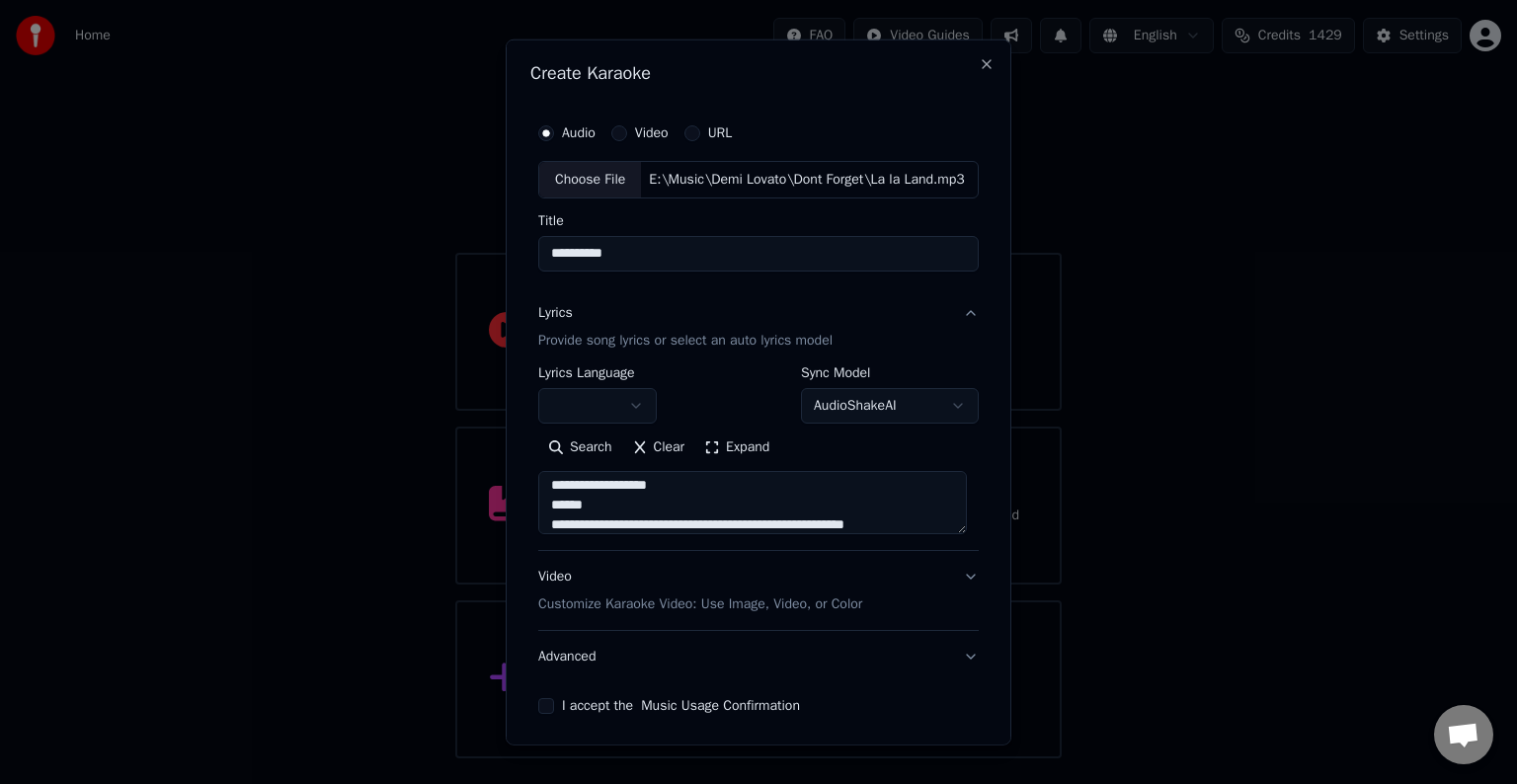 scroll, scrollTop: 280, scrollLeft: 0, axis: vertical 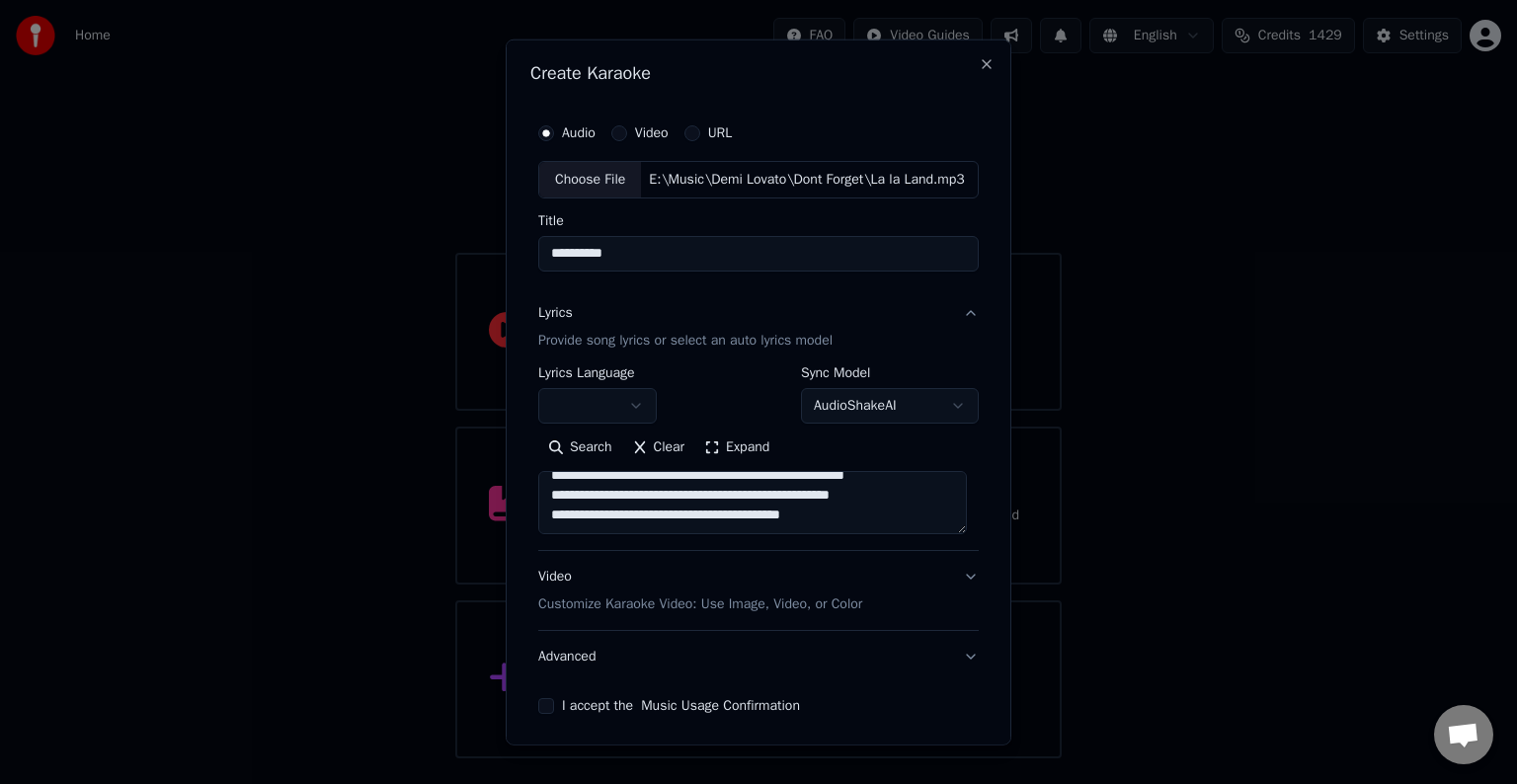 paste on "**********" 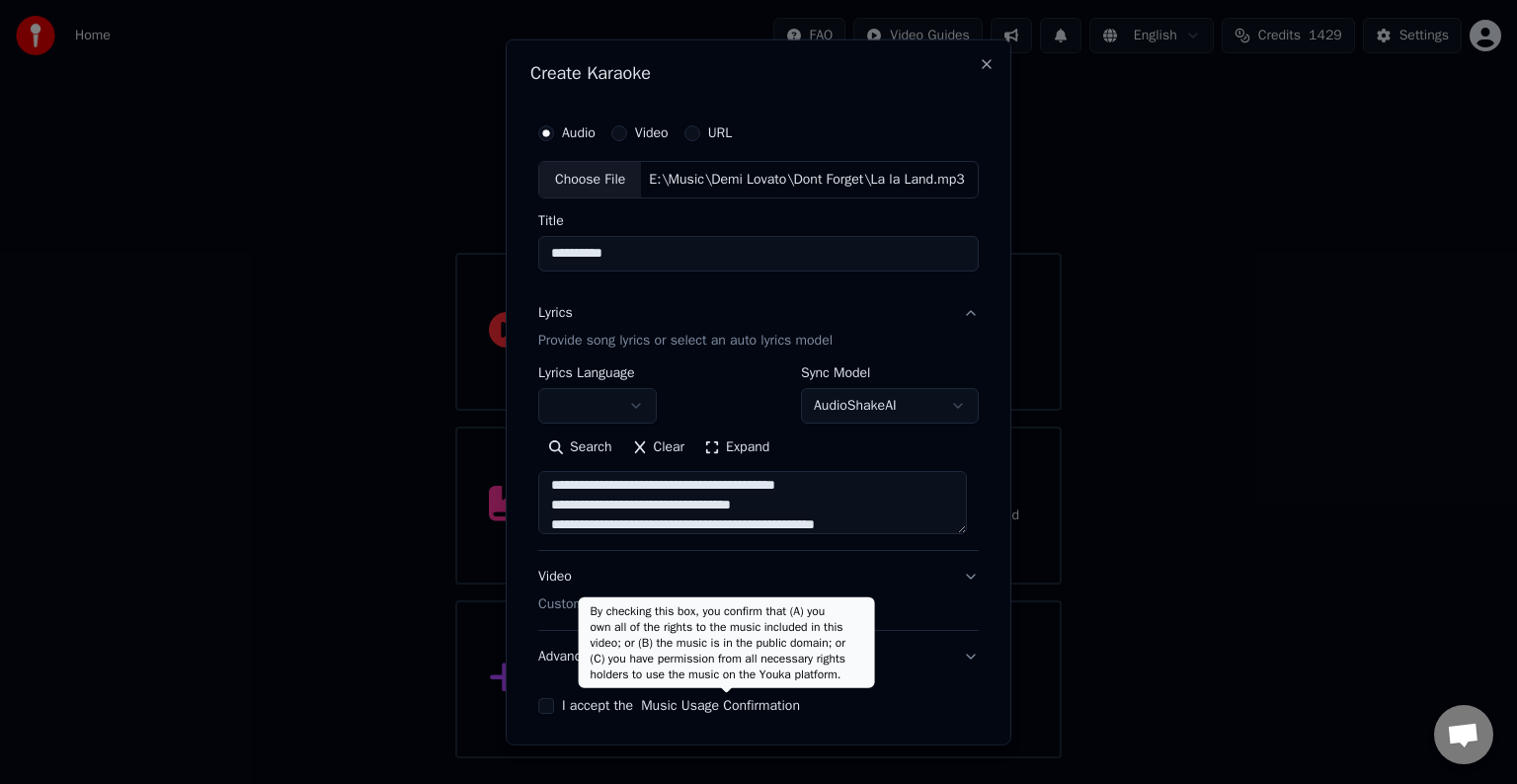 scroll, scrollTop: 320, scrollLeft: 0, axis: vertical 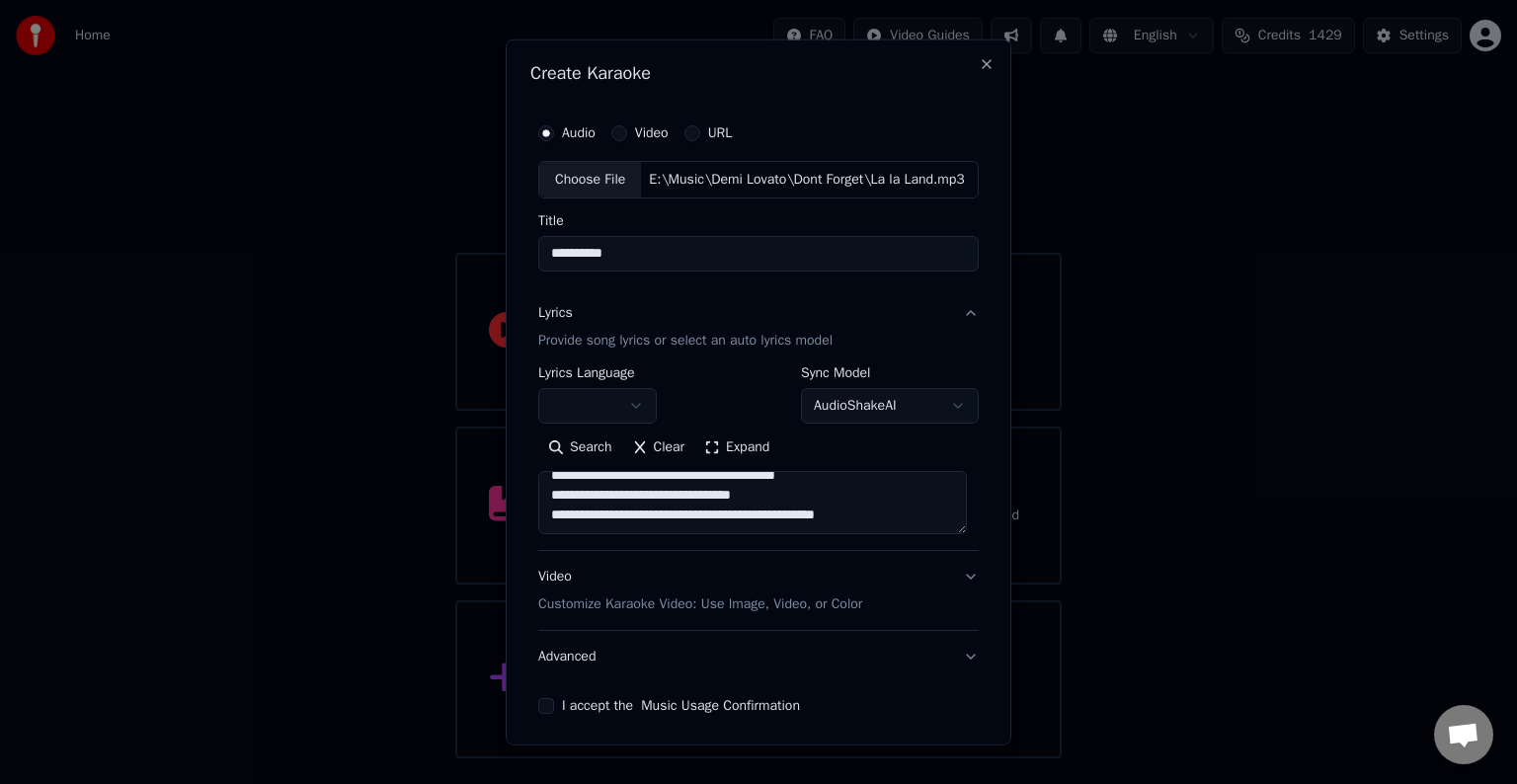 paste on "**********" 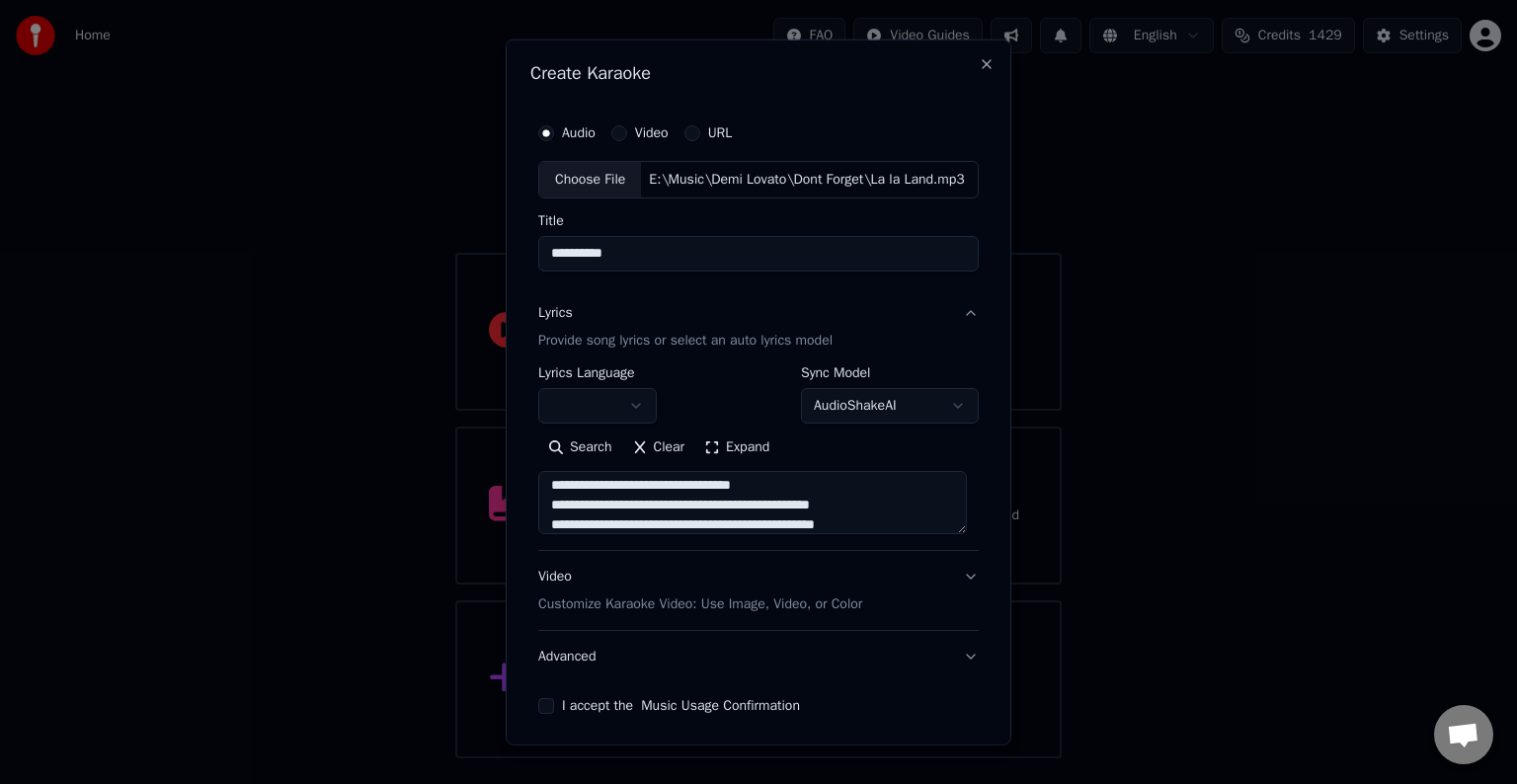 scroll, scrollTop: 419, scrollLeft: 0, axis: vertical 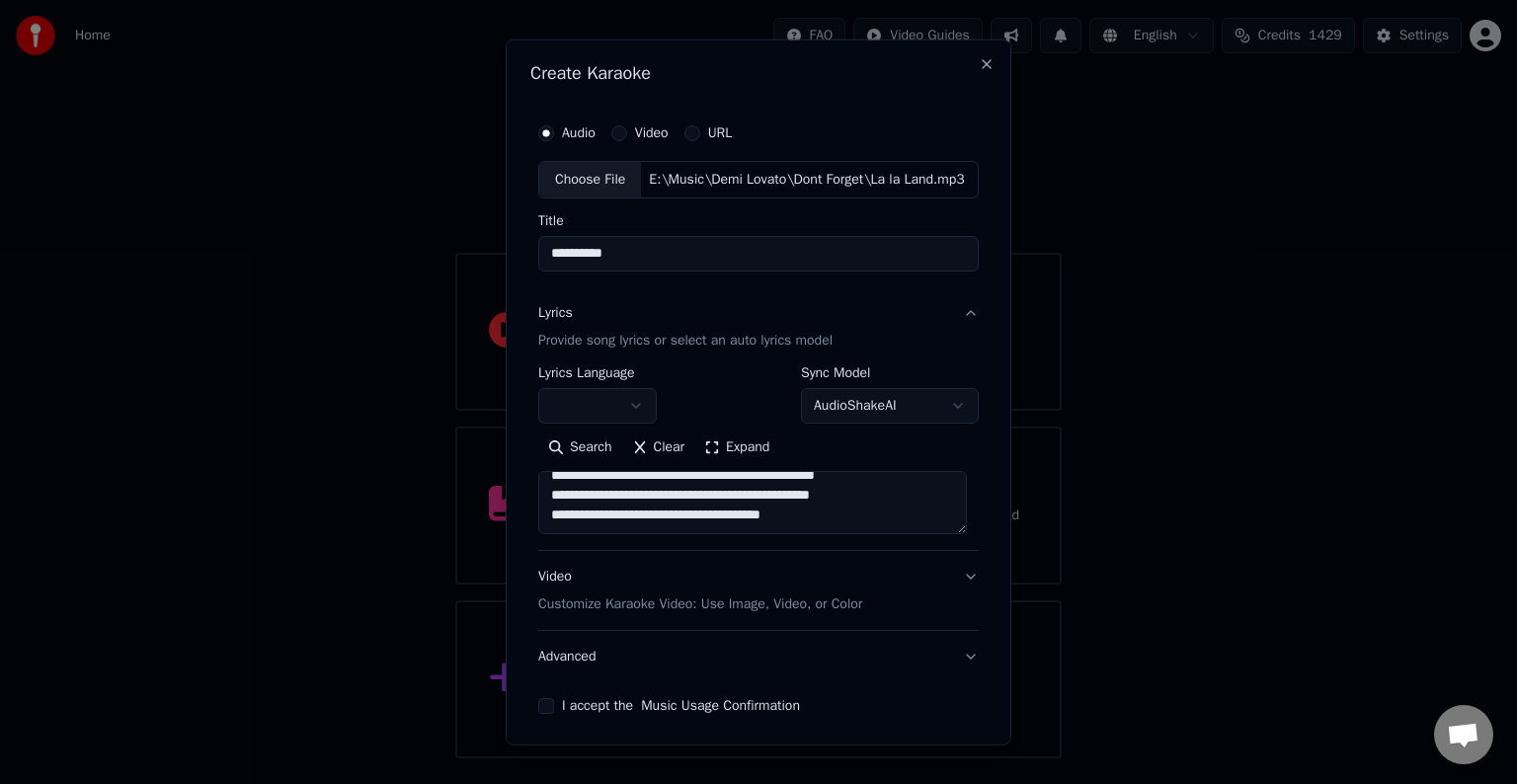 paste on "**********" 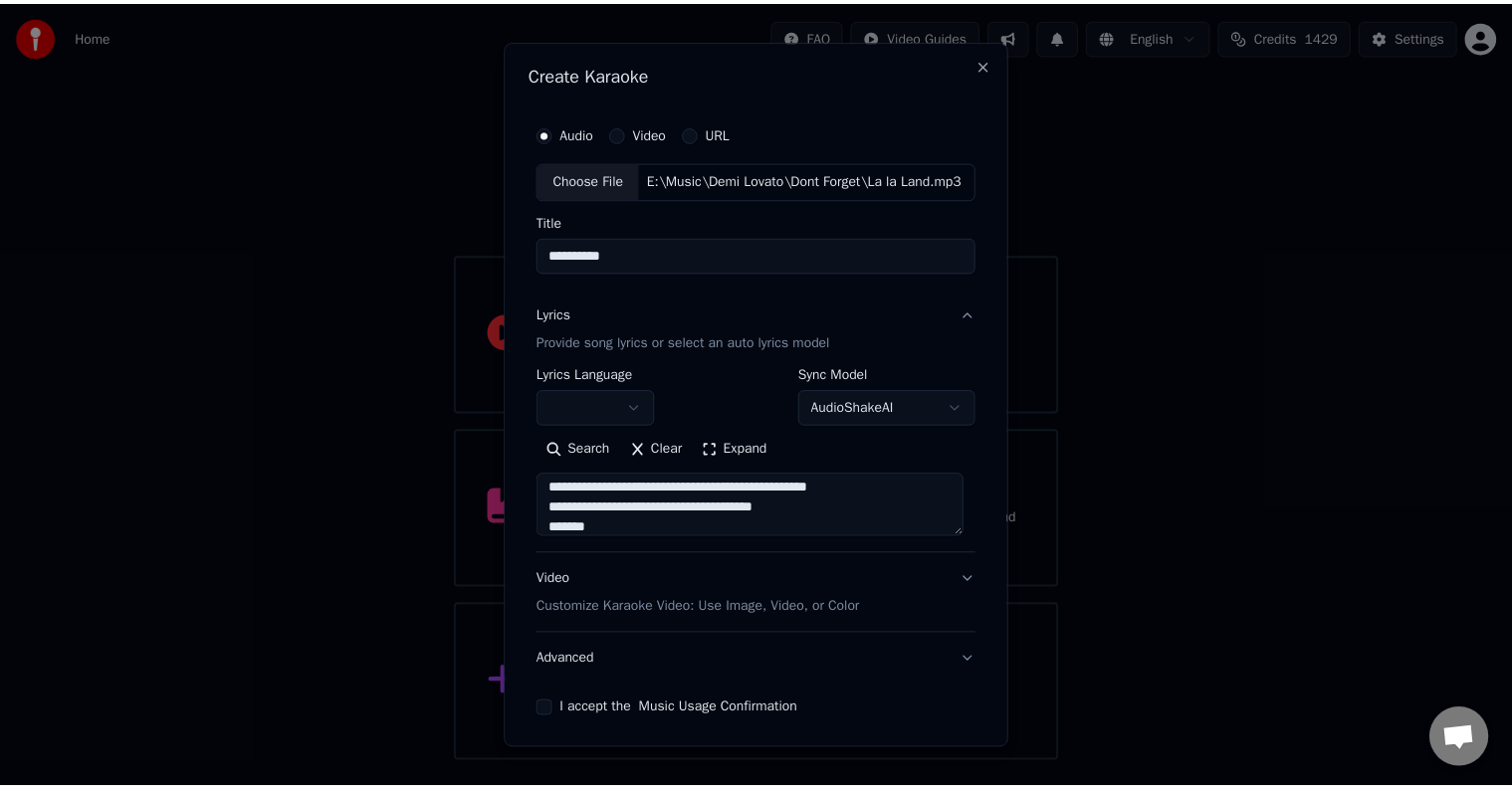 scroll, scrollTop: 501, scrollLeft: 0, axis: vertical 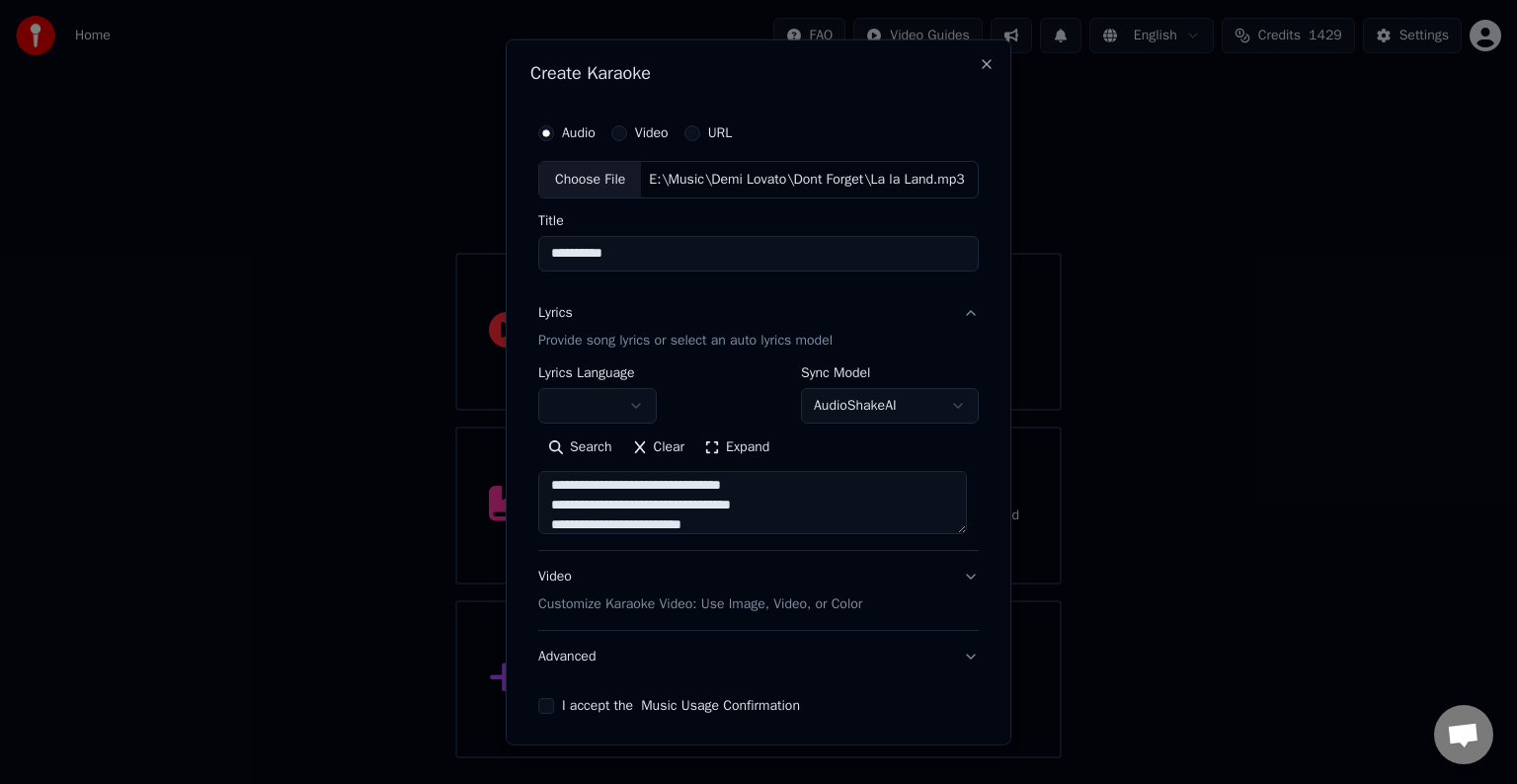 type on "**********" 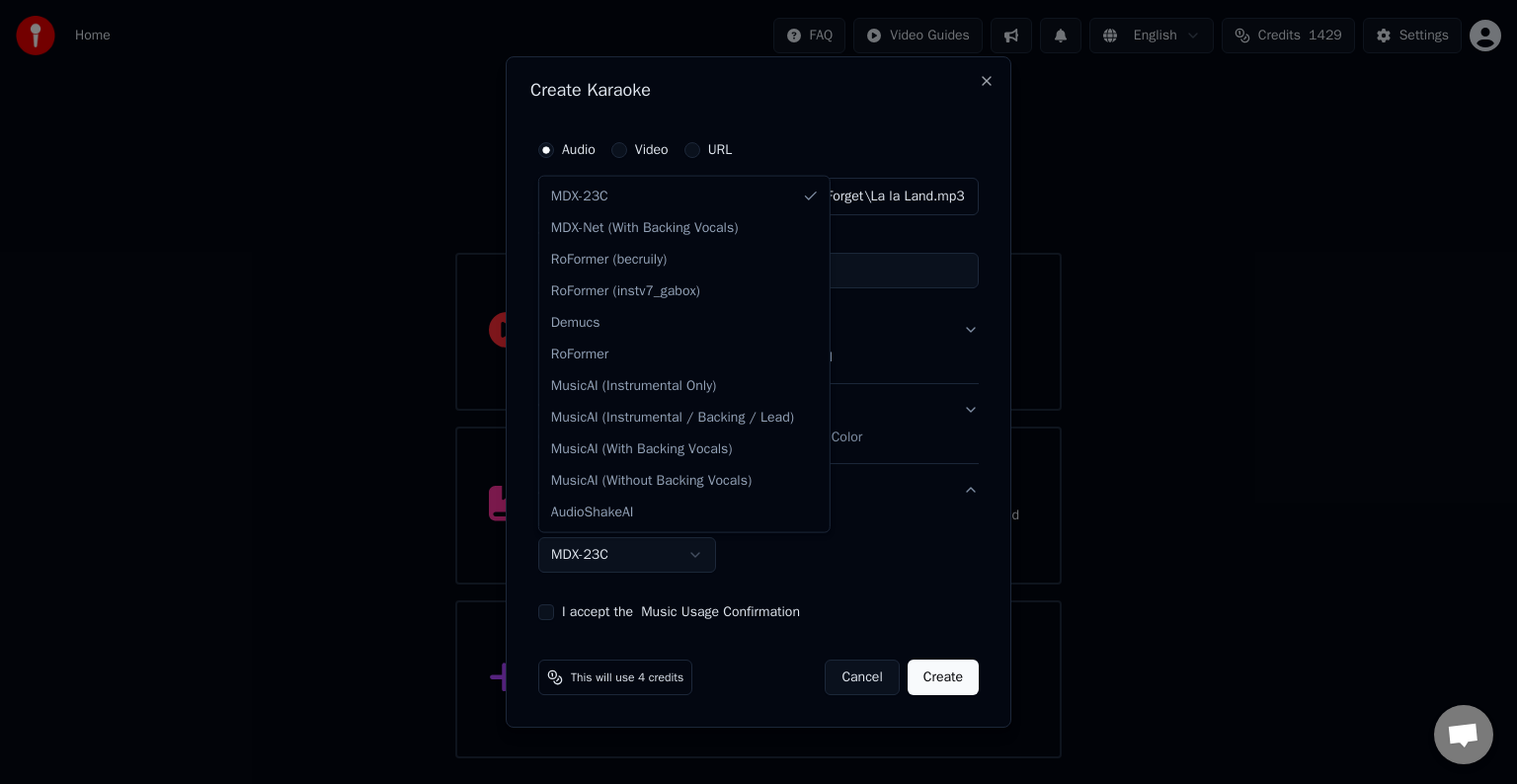 click on "Home FAQ Video Guides English Credits 1429 Settings Welcome to Youka Watch Quick Start Video Library Access and manage all the karaoke tracks you’ve created. Edit, organize, and perfect your projects. Create Karaoke Create karaoke from audio or video files (MP3, MP4, and more), or paste a URL to instantly generate a karaoke video with synchronized lyrics. Chat Adam from Youka Desktop More channels Continue on Email Network offline. Reconnecting... No messages can be received or sent for now. Youka Desktop Hello! How can I help you?  Sunday, 20 July I think there is a glitch in the program; when I spend my credits to create a video, and I provide the lyrics, the resulting video does not sync the lyrics and is forcing me to spend extra credits to sync them again; it has happened to me with my last 3 videos 7/20/2025 Adam There is an issue with the auto lyric sync service. In this case the credits are refunded automatically. You can sync the lyrics by using the lyrics editor 7/20/2025 7/20/2025 7/20/2025 Adam" at bounding box center (758, 379) 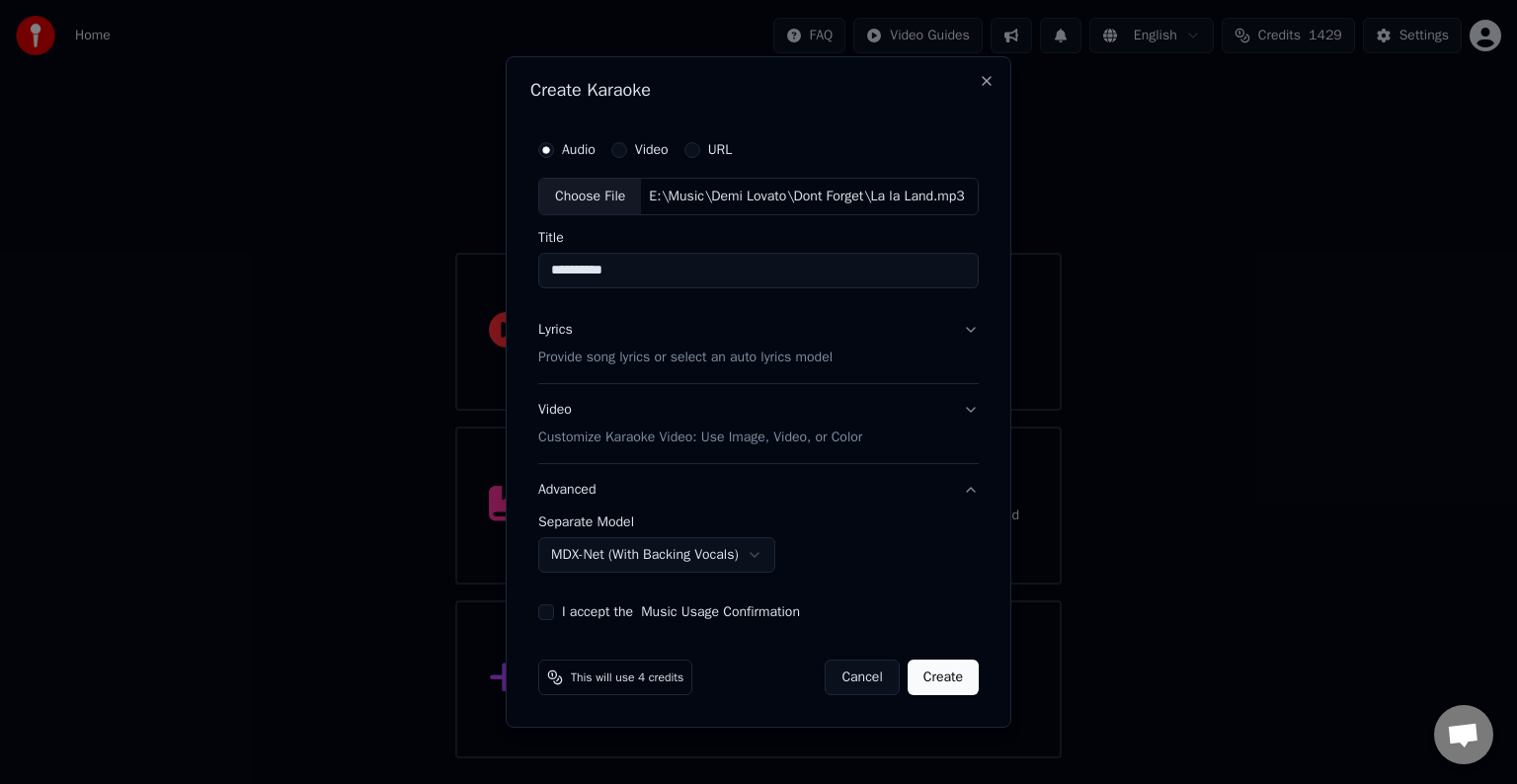 click on "I accept the   Music Usage Confirmation" at bounding box center (546, 612) 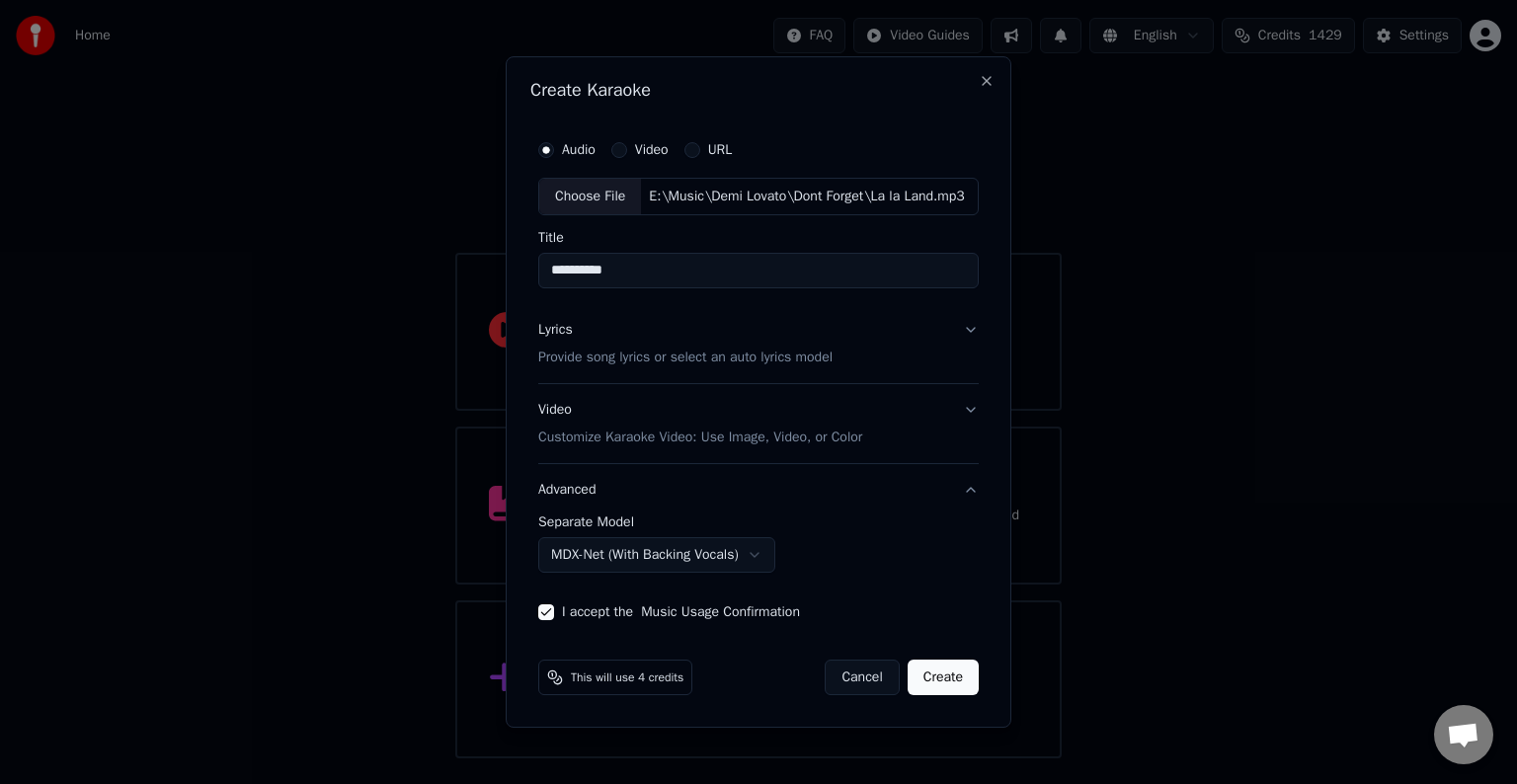 click on "Create" at bounding box center (943, 677) 